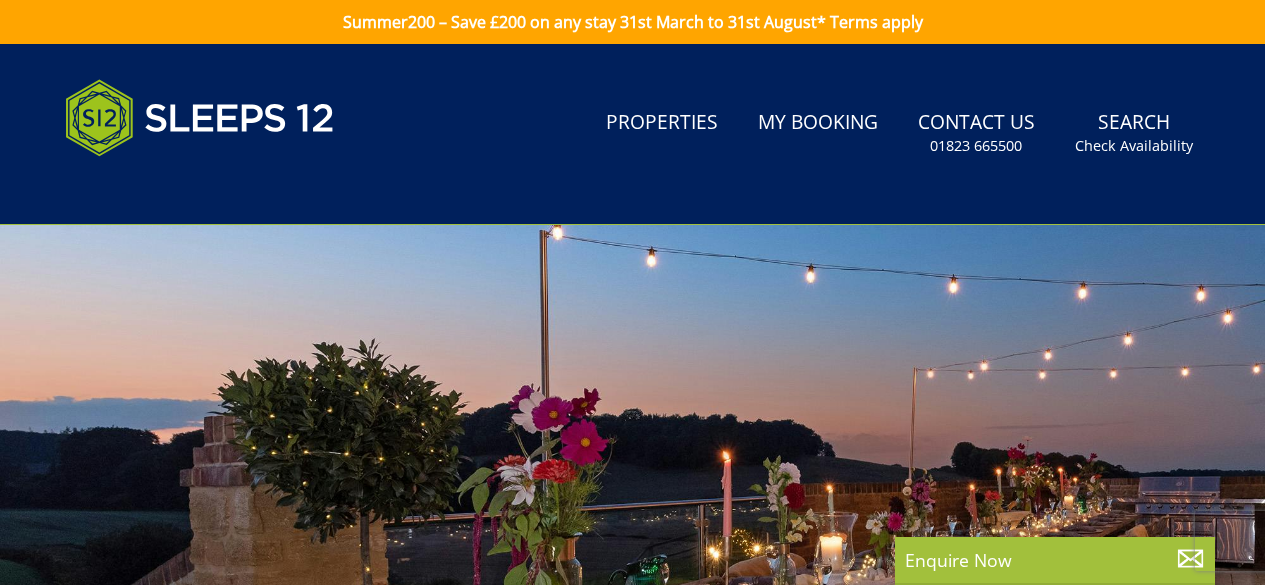 scroll, scrollTop: 0, scrollLeft: 0, axis: both 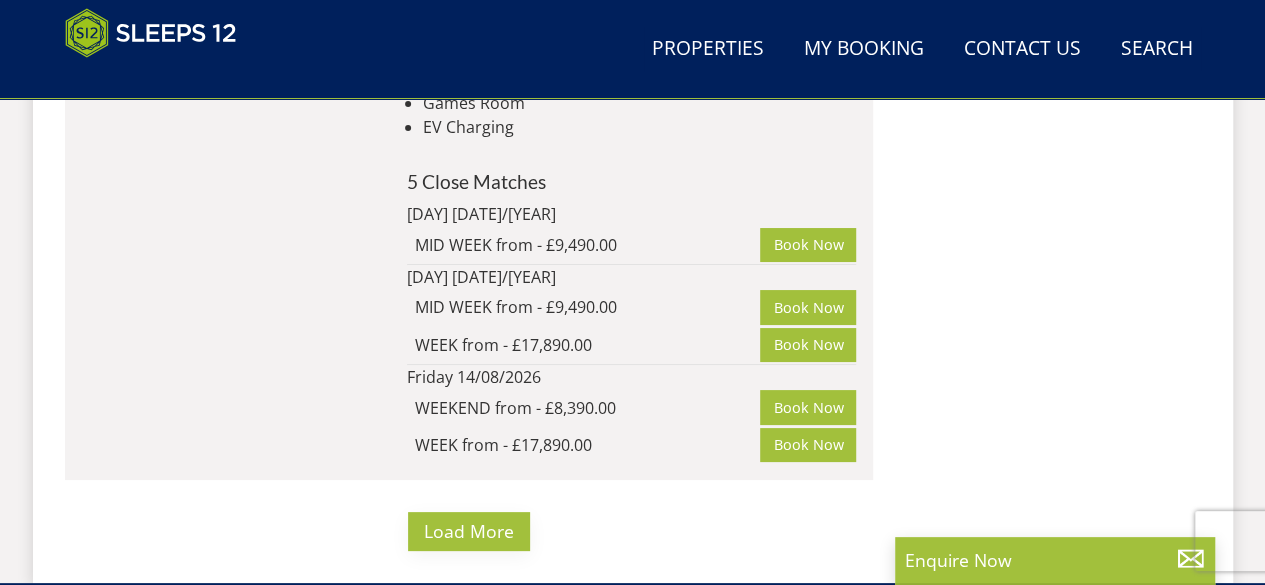 click on "Load More" at bounding box center [469, 531] 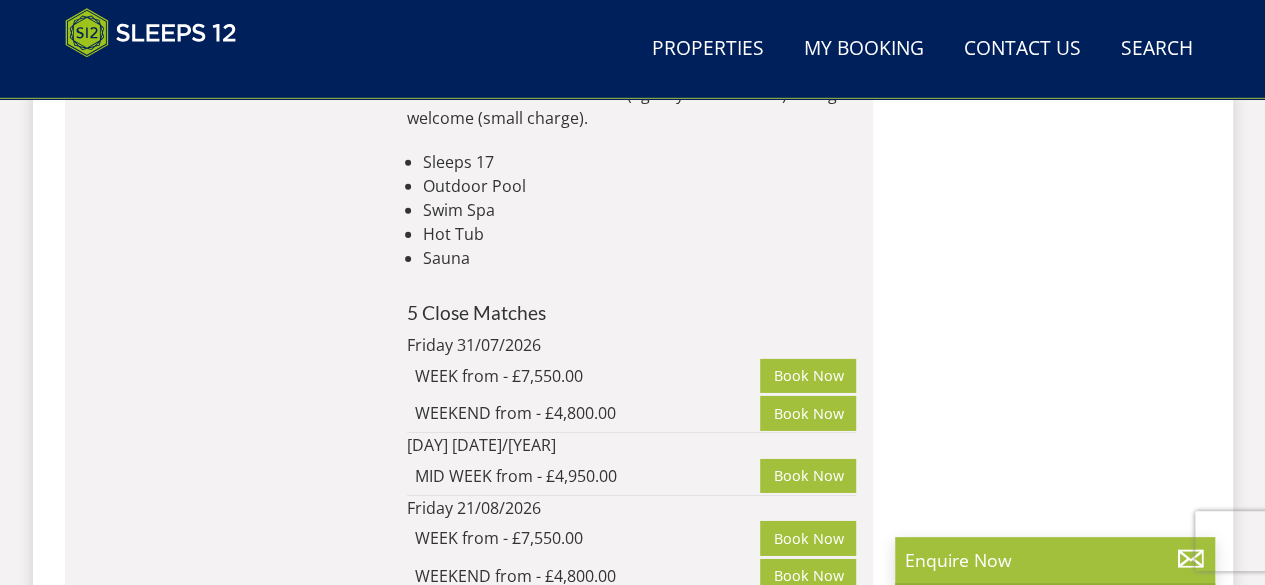 scroll, scrollTop: 29678, scrollLeft: 0, axis: vertical 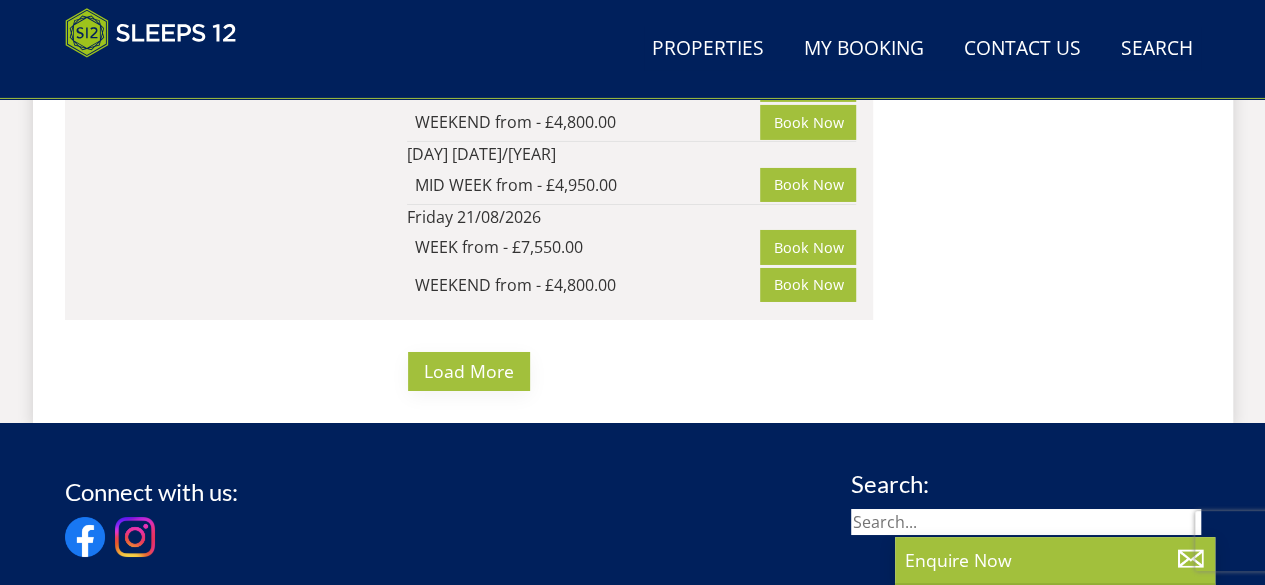 click on "Load More" at bounding box center (469, 371) 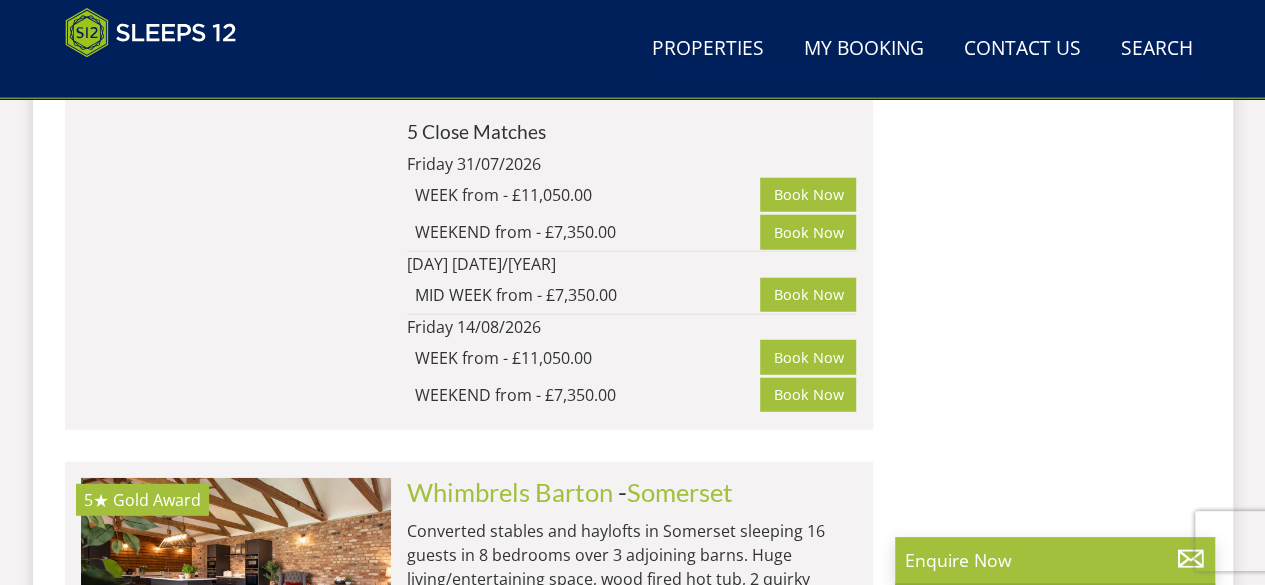 scroll, scrollTop: 32891, scrollLeft: 0, axis: vertical 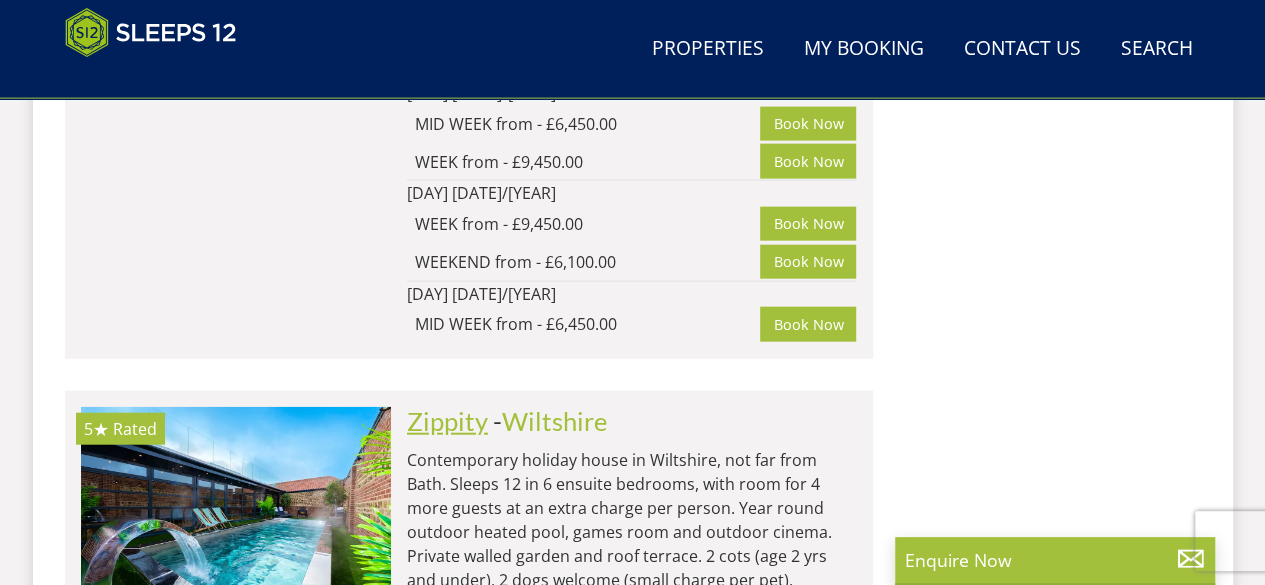click on "Zippity" at bounding box center (447, 421) 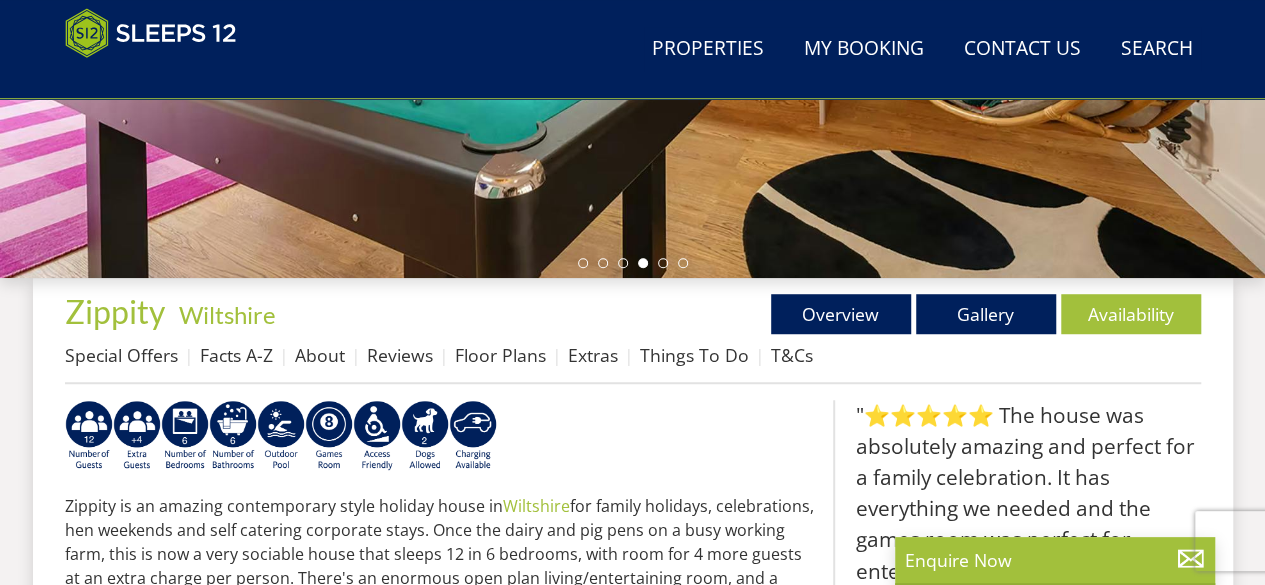 scroll, scrollTop: 562, scrollLeft: 0, axis: vertical 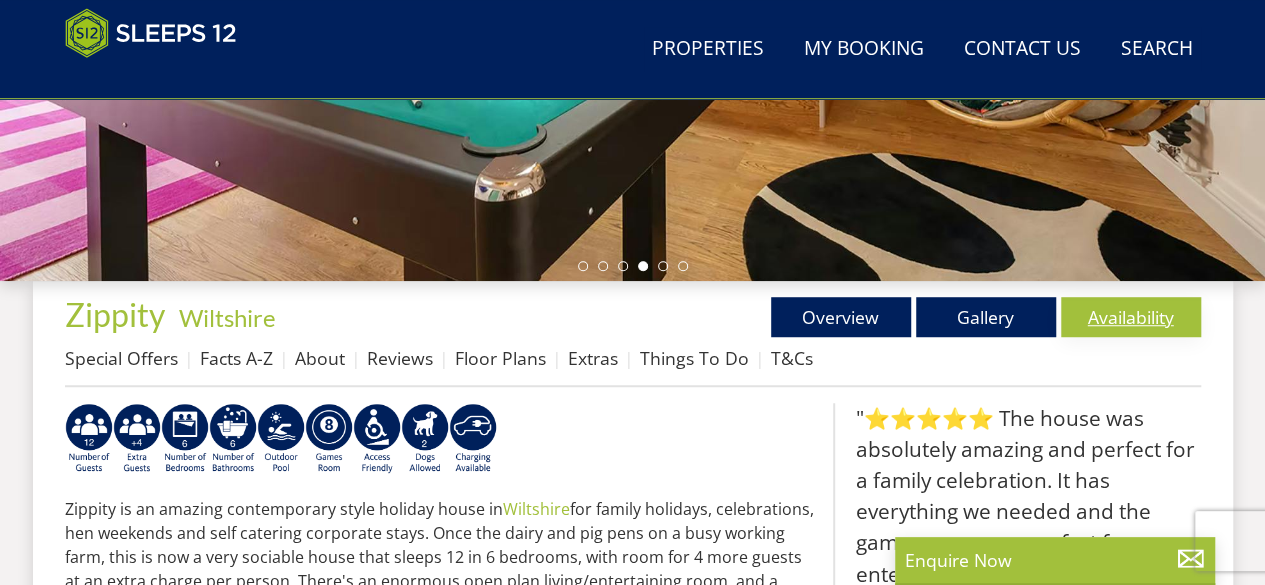 click on "Availability" at bounding box center (1131, 317) 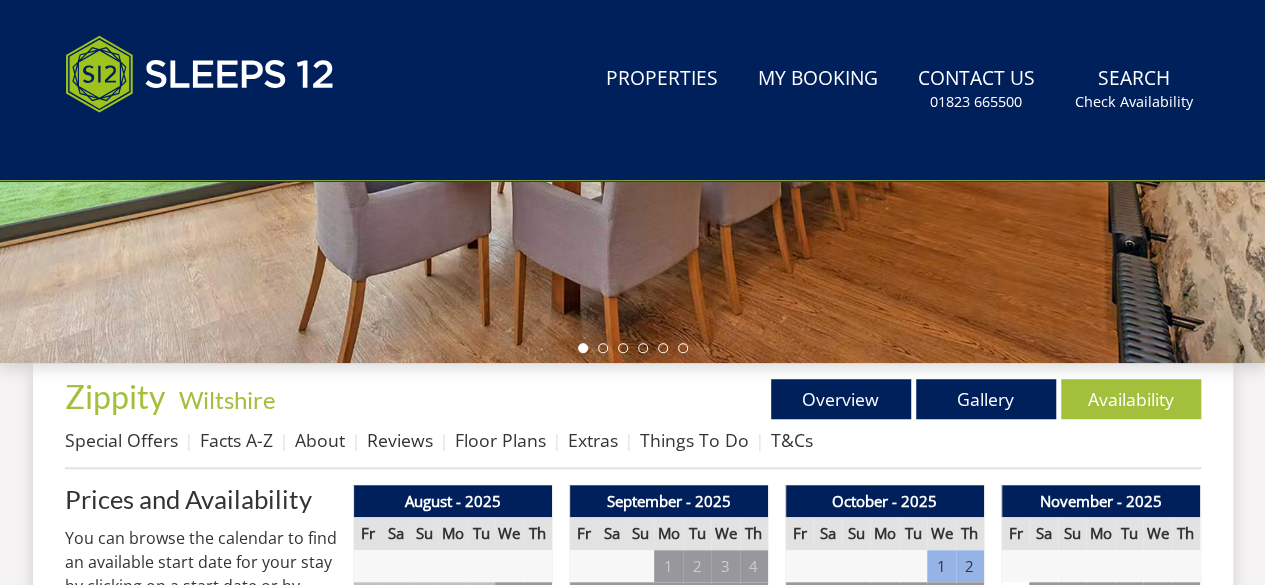 scroll, scrollTop: 0, scrollLeft: 0, axis: both 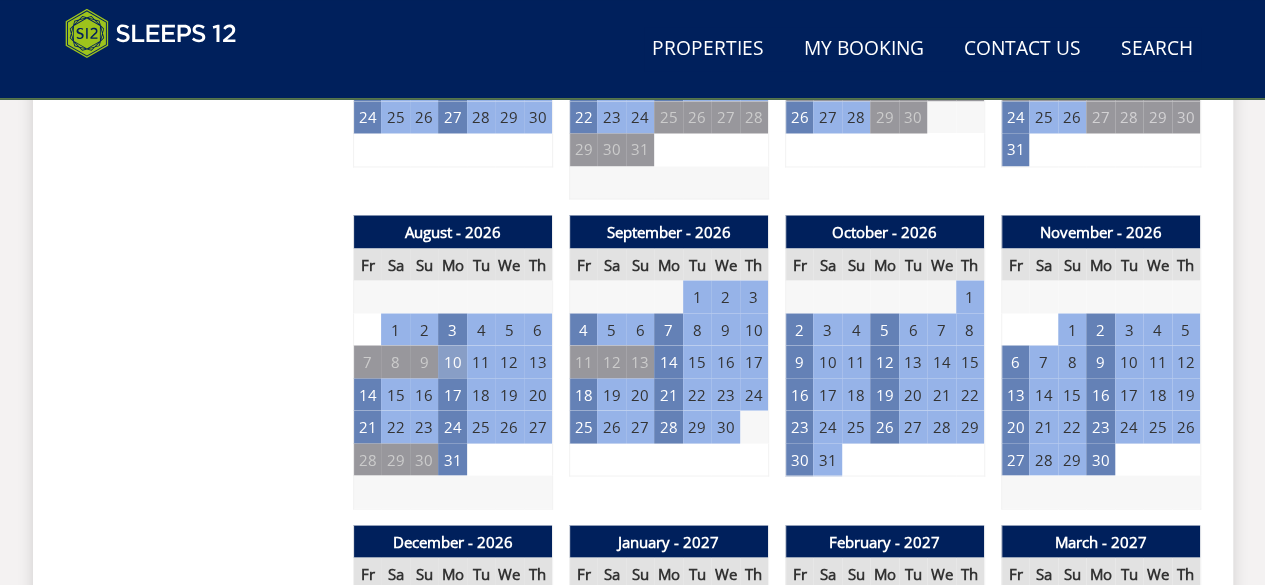 click on "10" at bounding box center (452, 361) 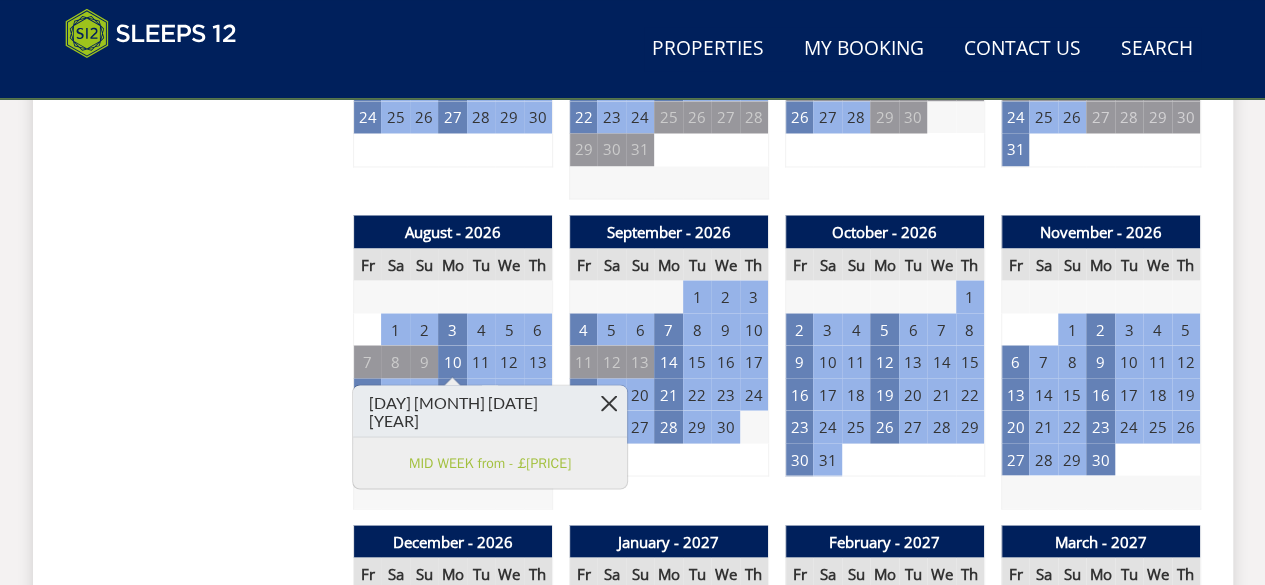 click at bounding box center [609, 402] 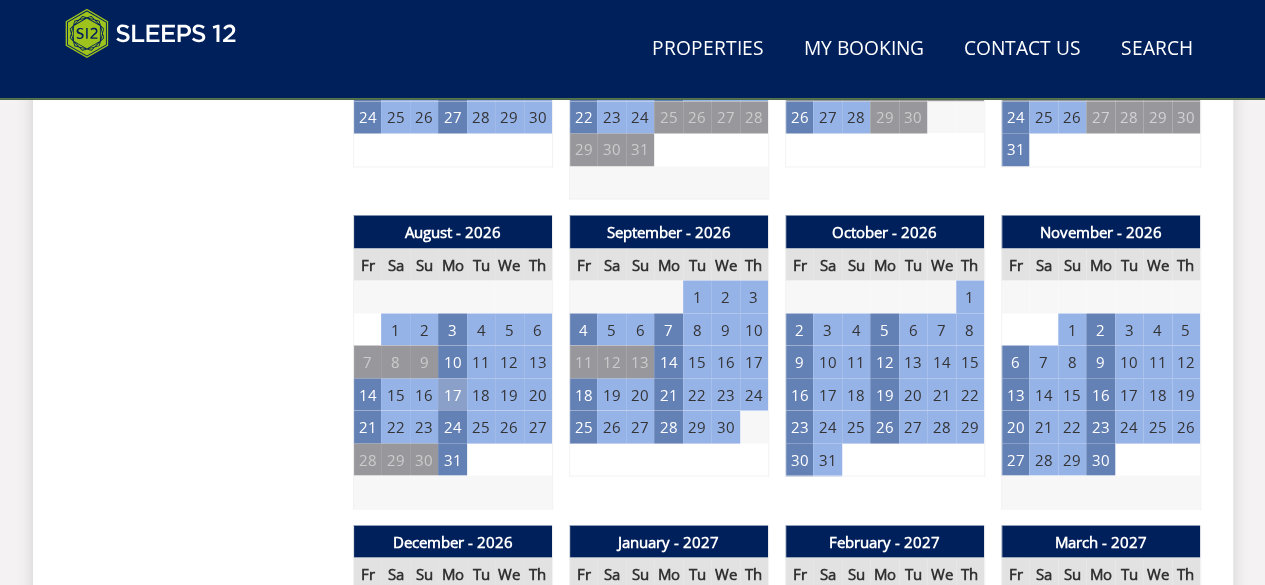 click on "17" at bounding box center (452, 394) 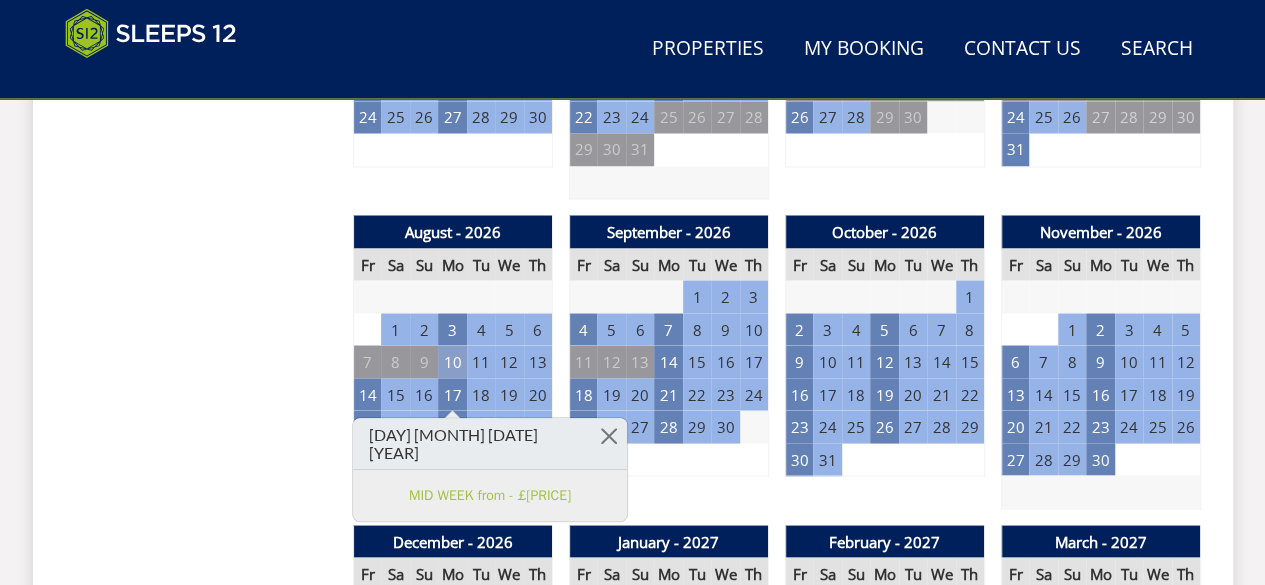 click on "10" at bounding box center (452, 361) 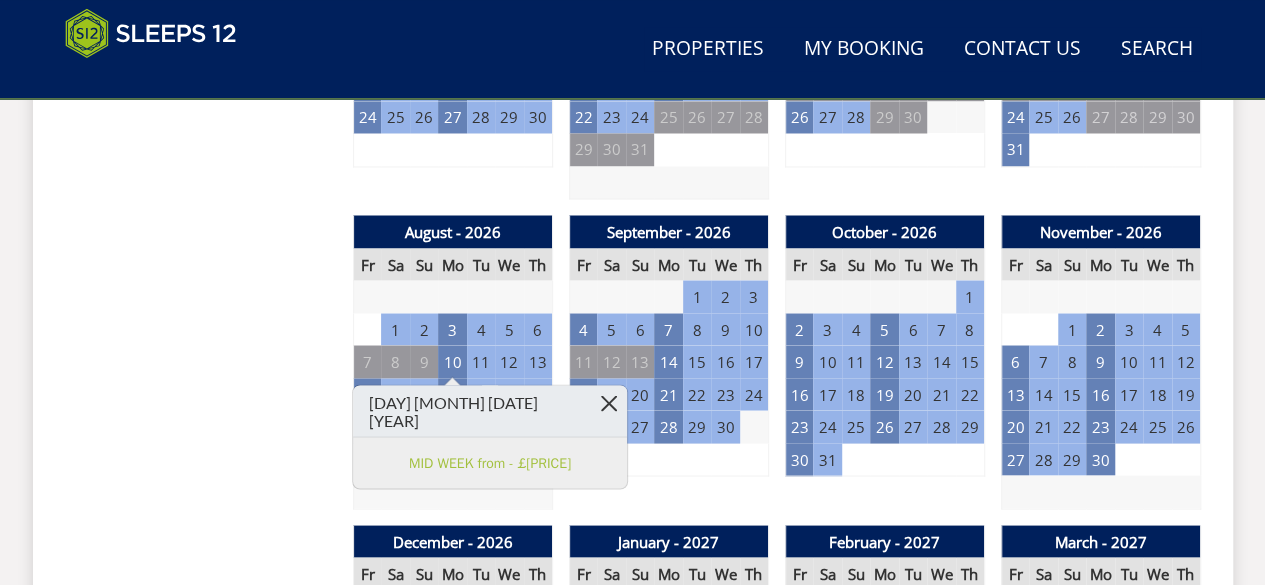 click at bounding box center (609, 402) 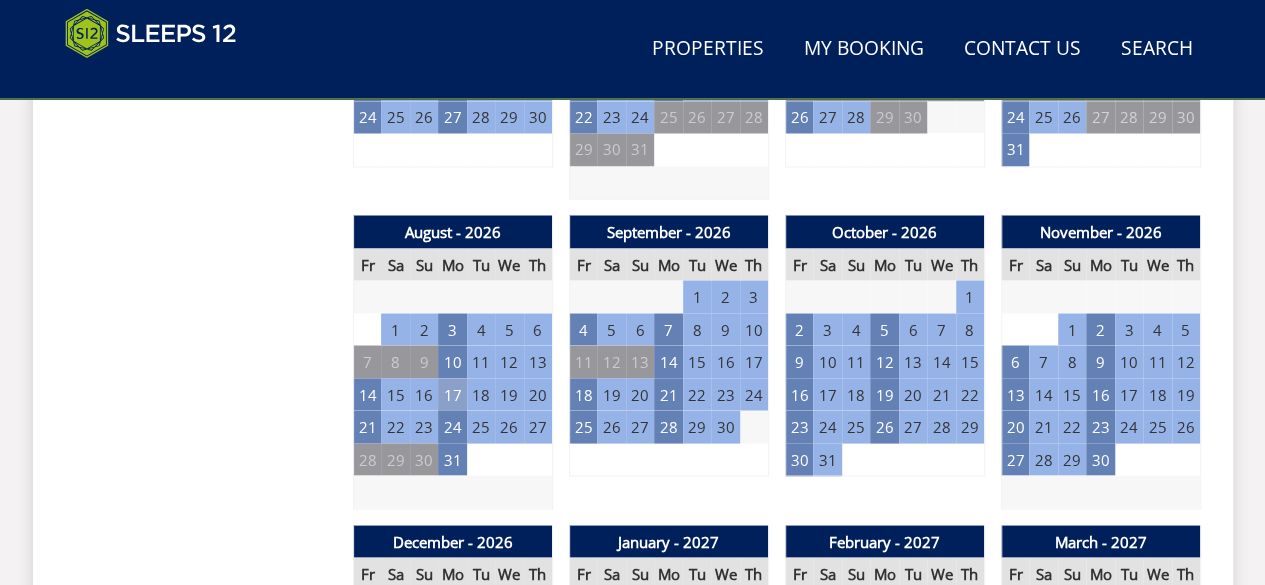 click on "17" at bounding box center [452, 394] 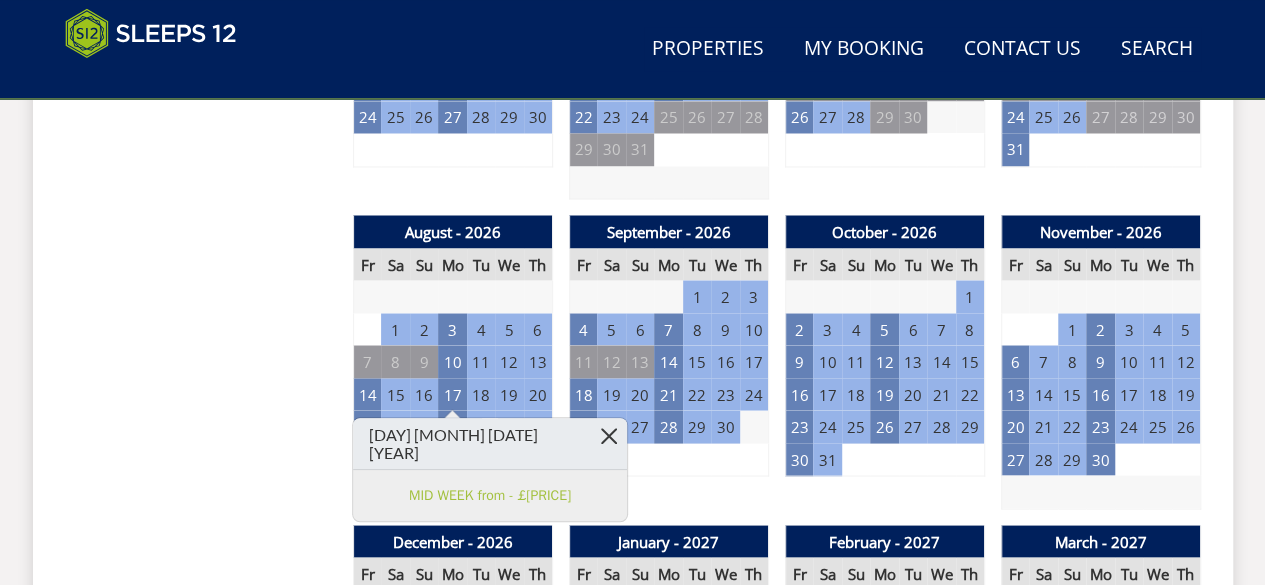 click at bounding box center [609, 435] 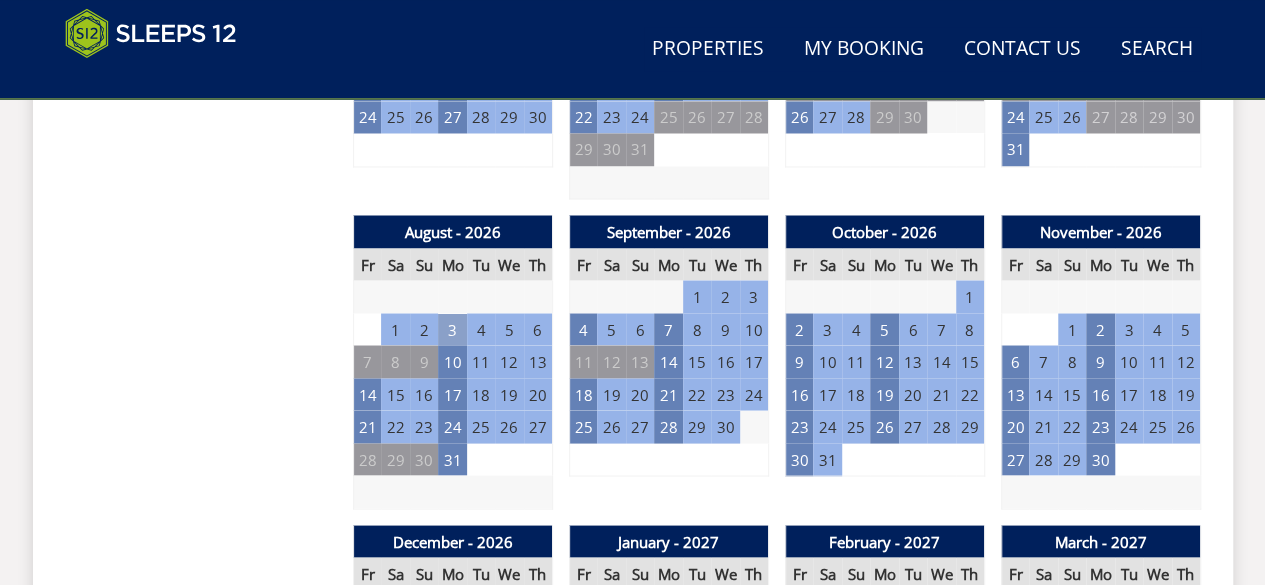 click on "3" at bounding box center [452, 329] 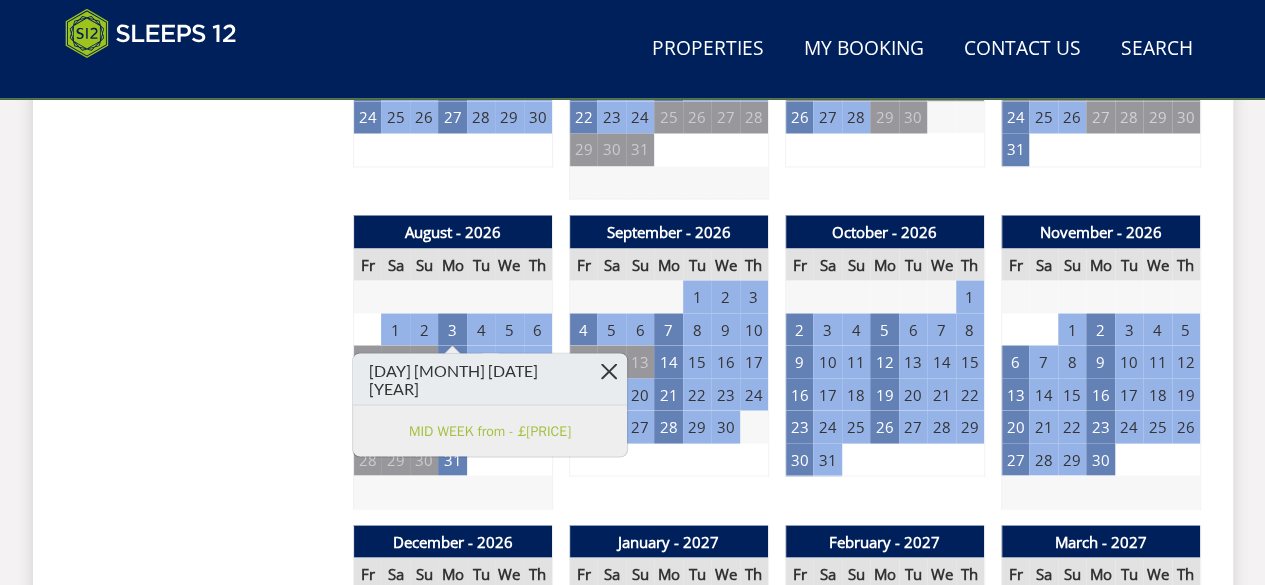 click at bounding box center (609, 370) 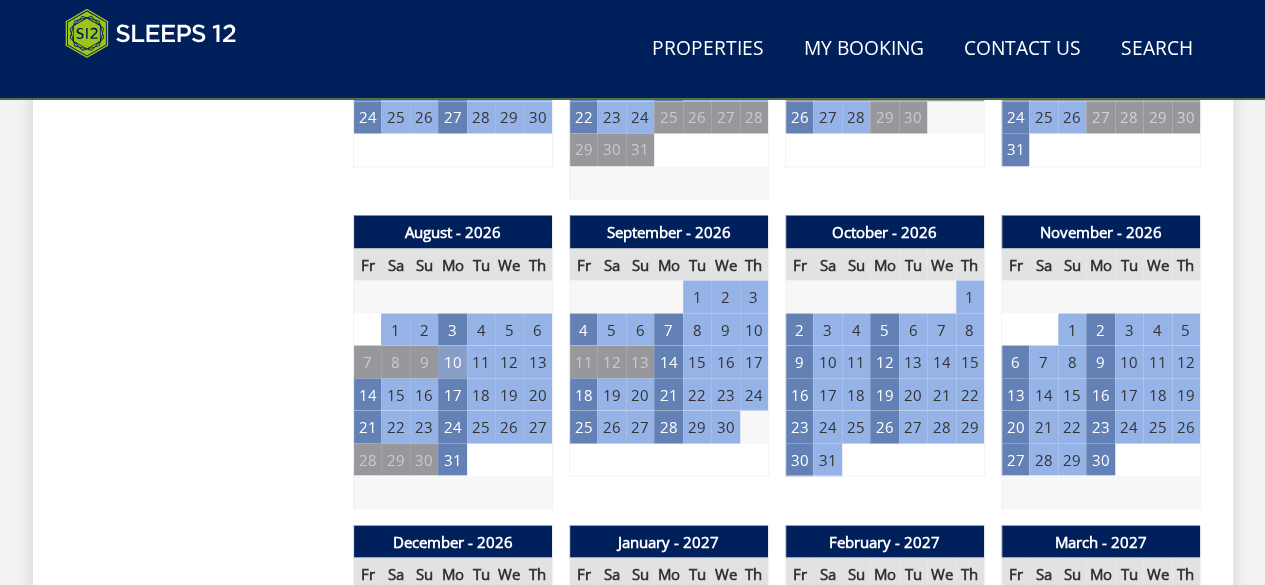 click on "10" at bounding box center (452, 361) 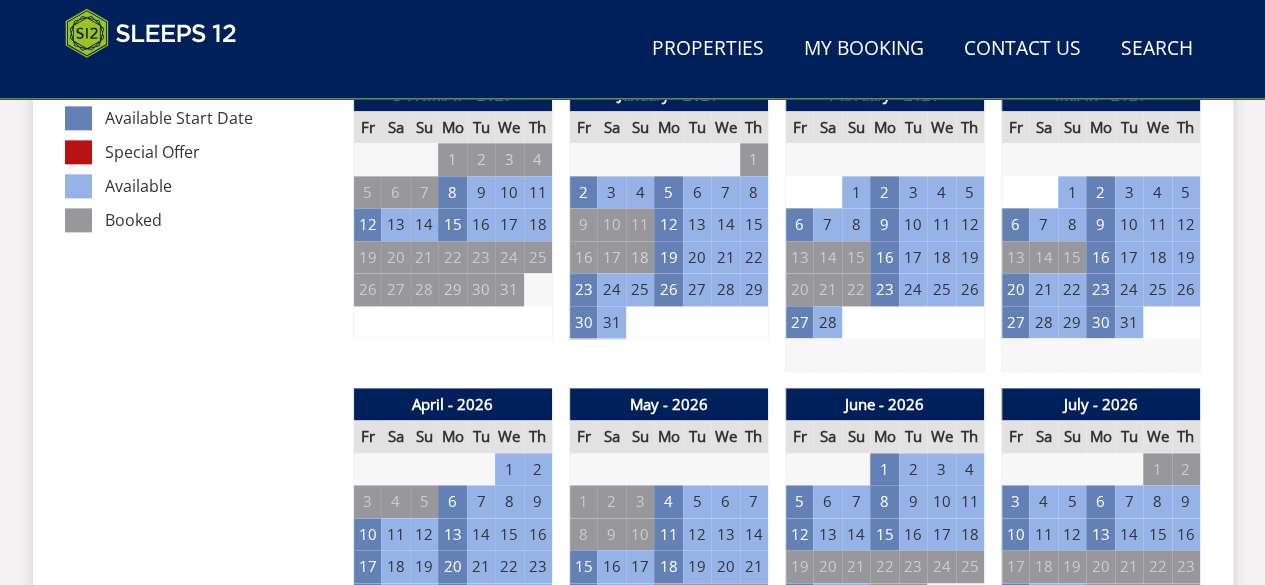 scroll, scrollTop: 1207, scrollLeft: 0, axis: vertical 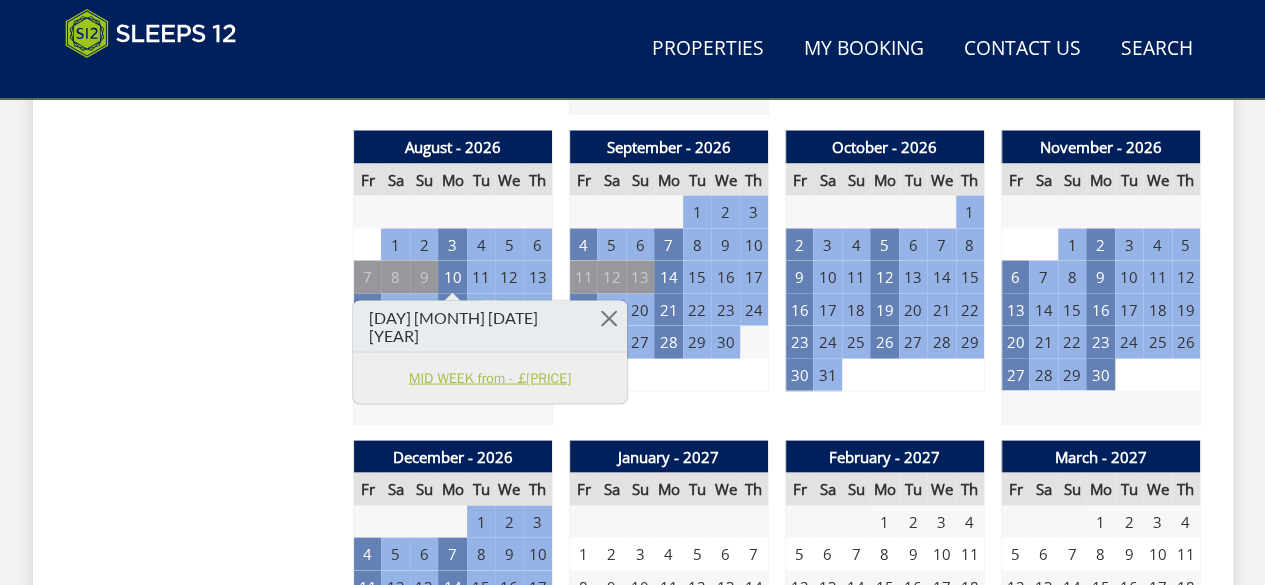 click on "MID WEEK from  - £[PRICE]" at bounding box center (490, 377) 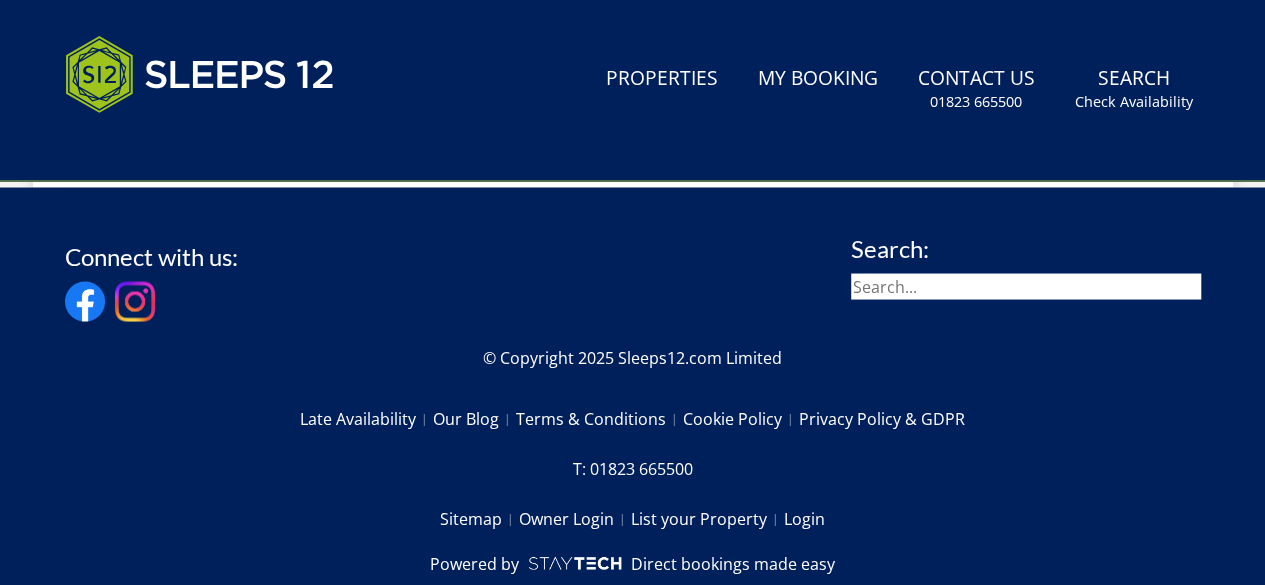 scroll, scrollTop: 0, scrollLeft: 0, axis: both 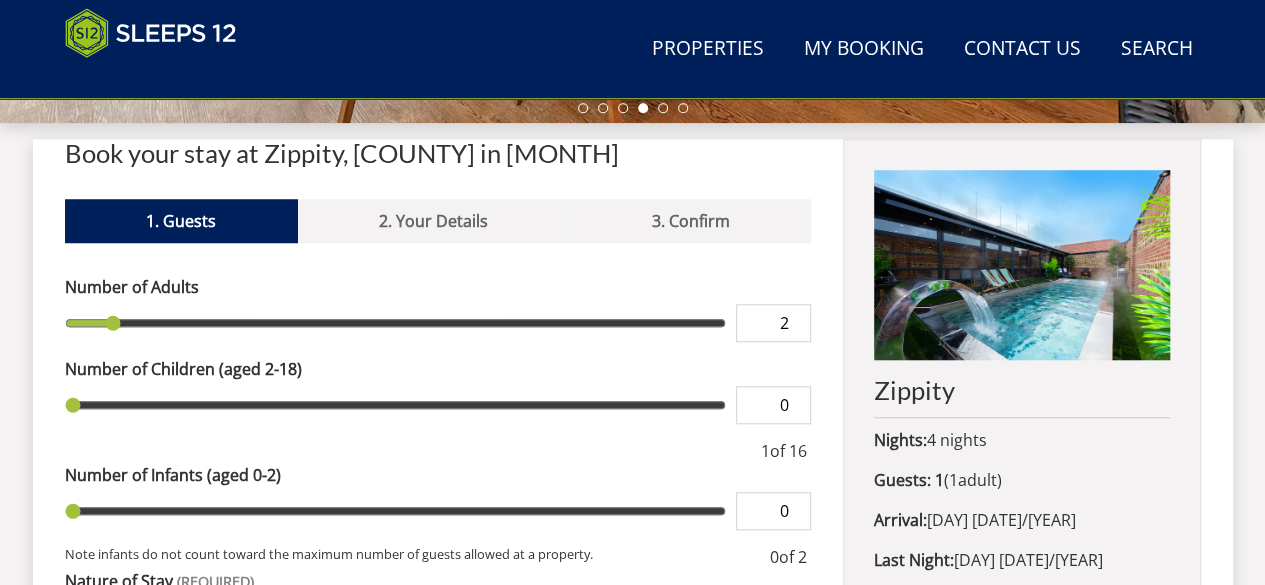 type on "2" 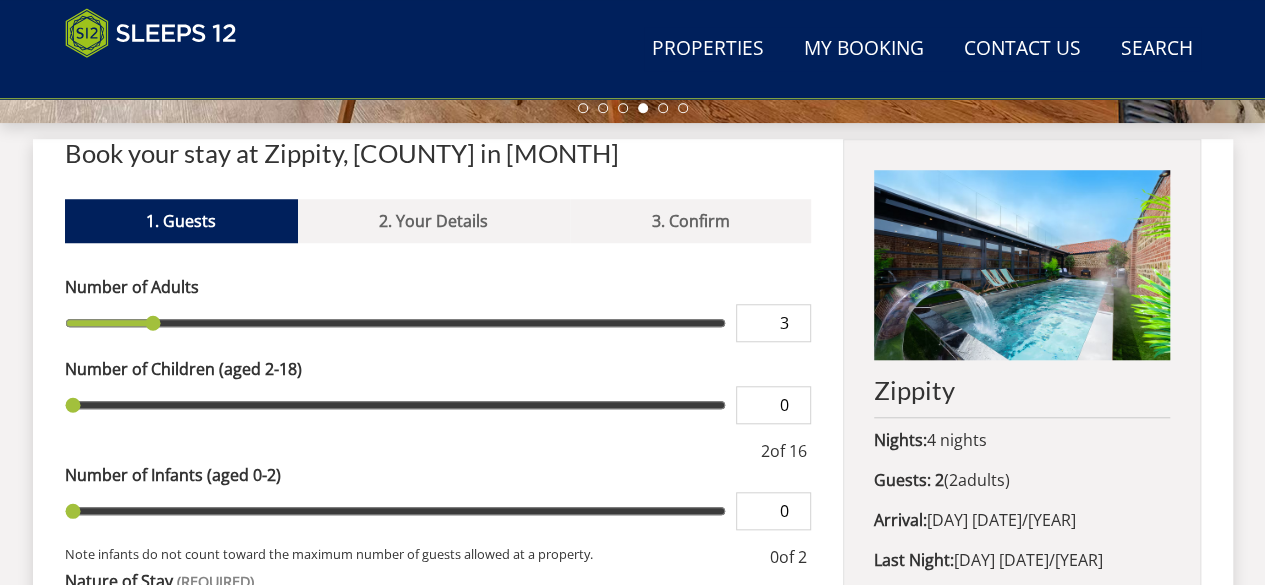 type on "3" 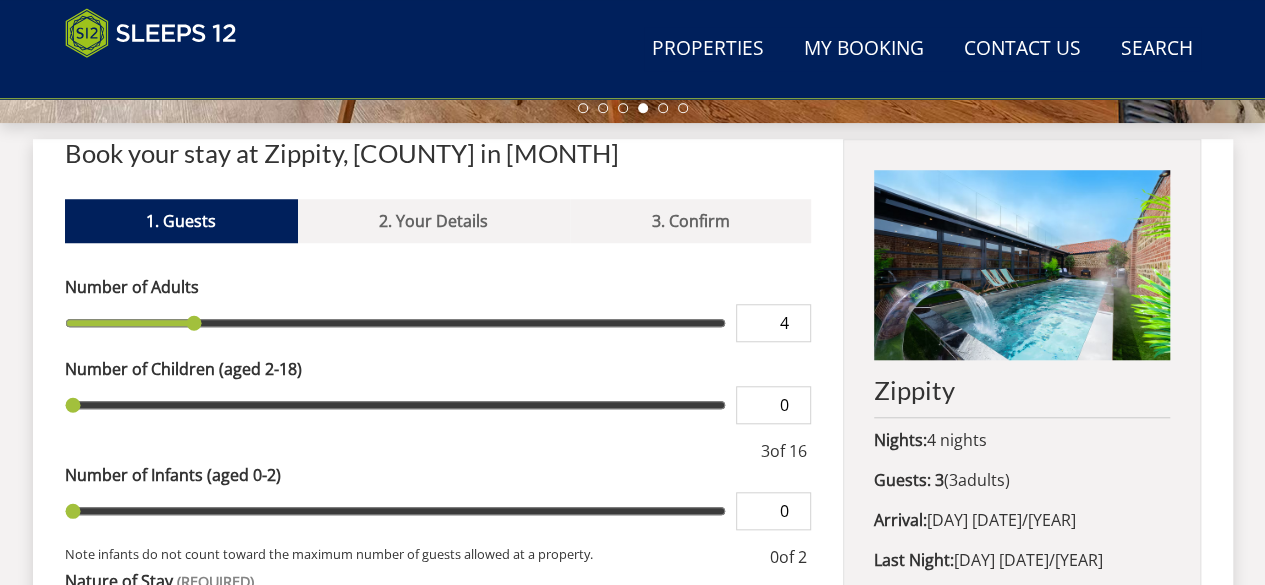 type on "4" 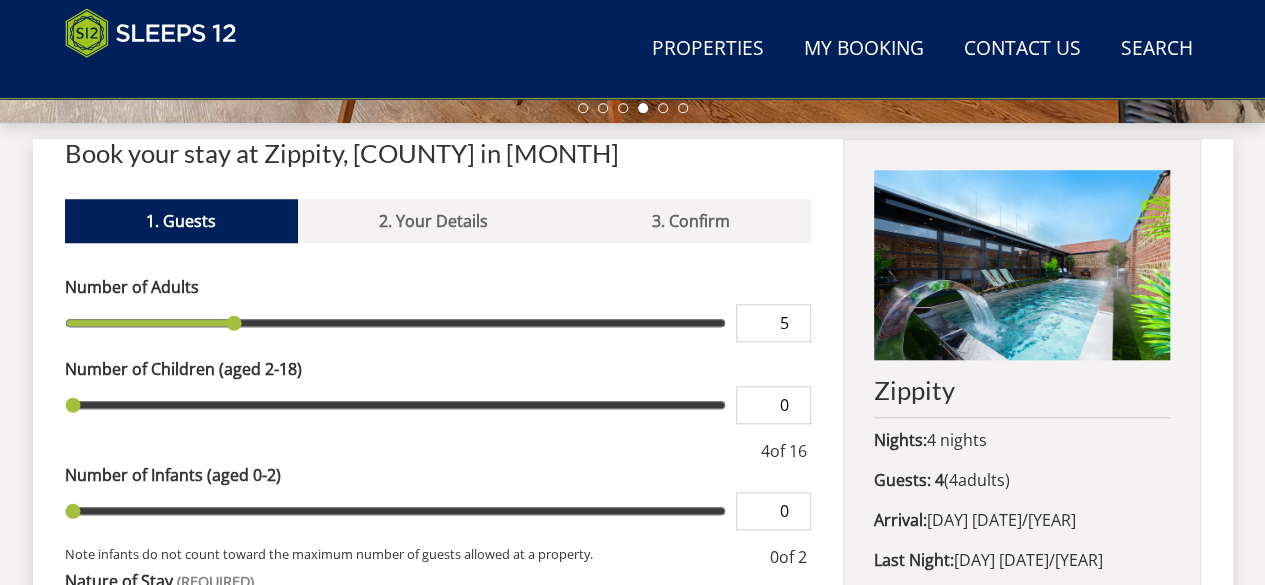 type on "5" 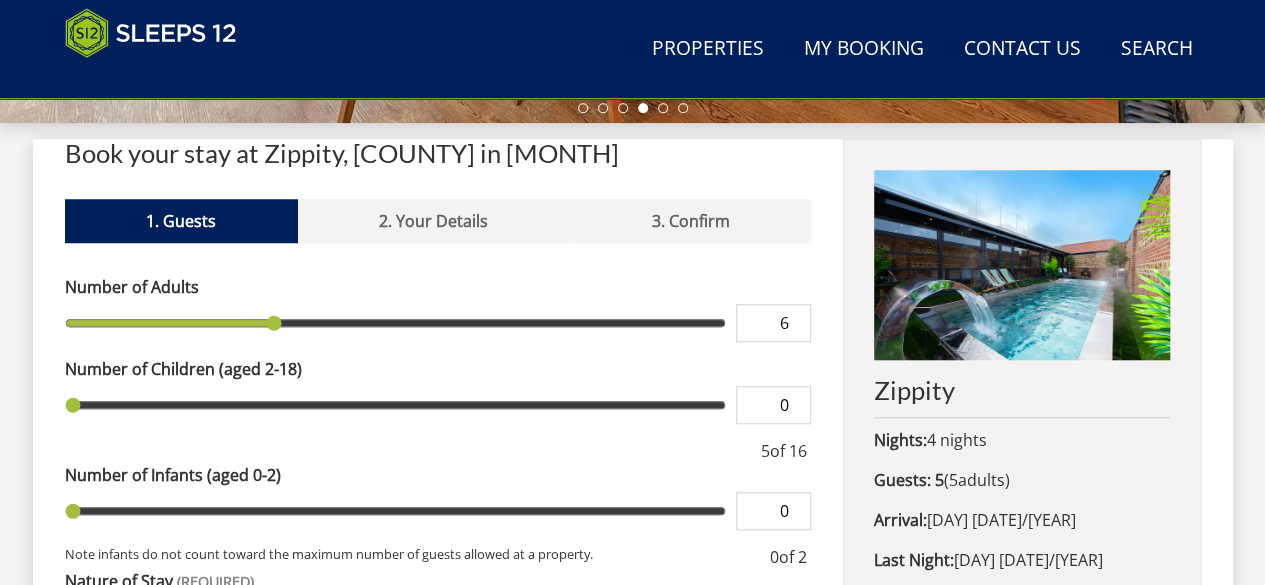 type on "6" 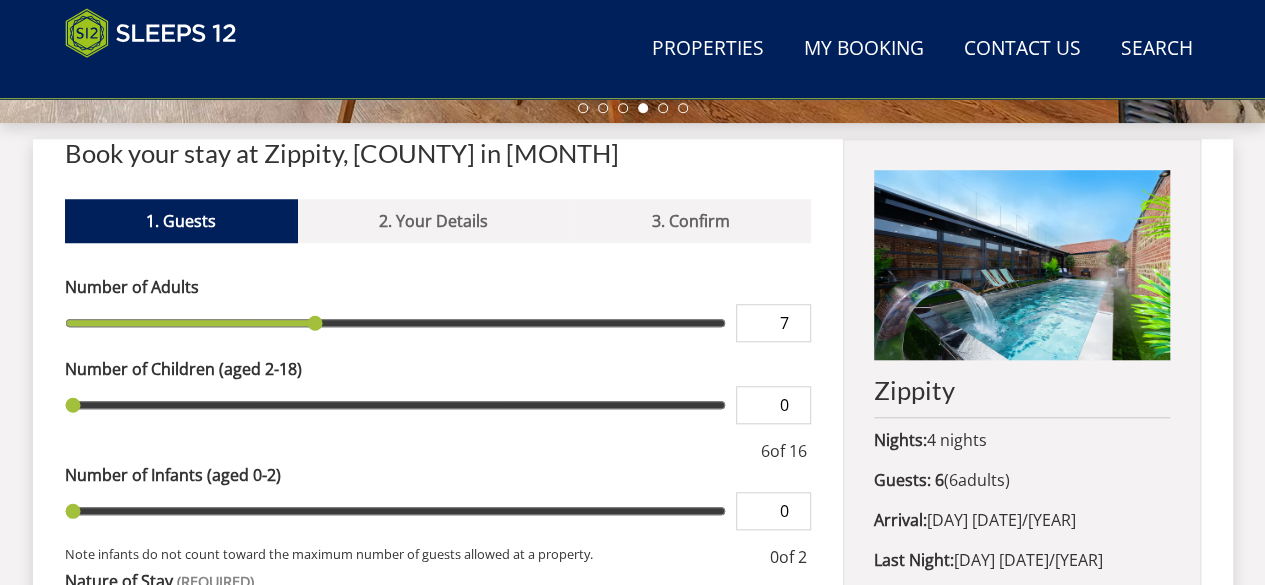 type on "7" 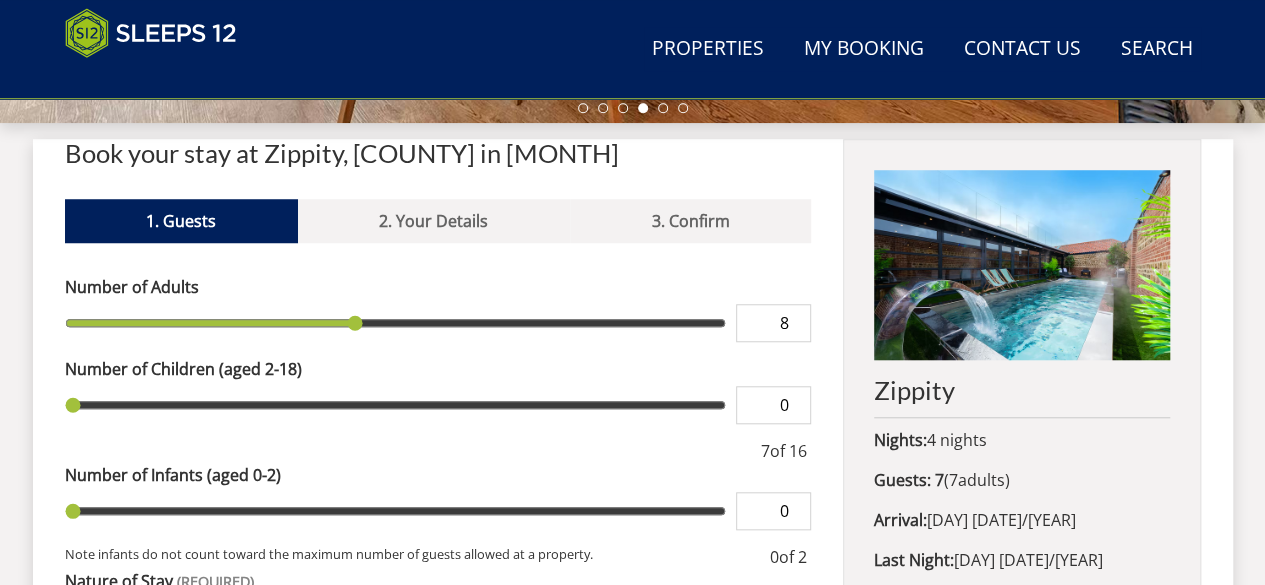 type on "8" 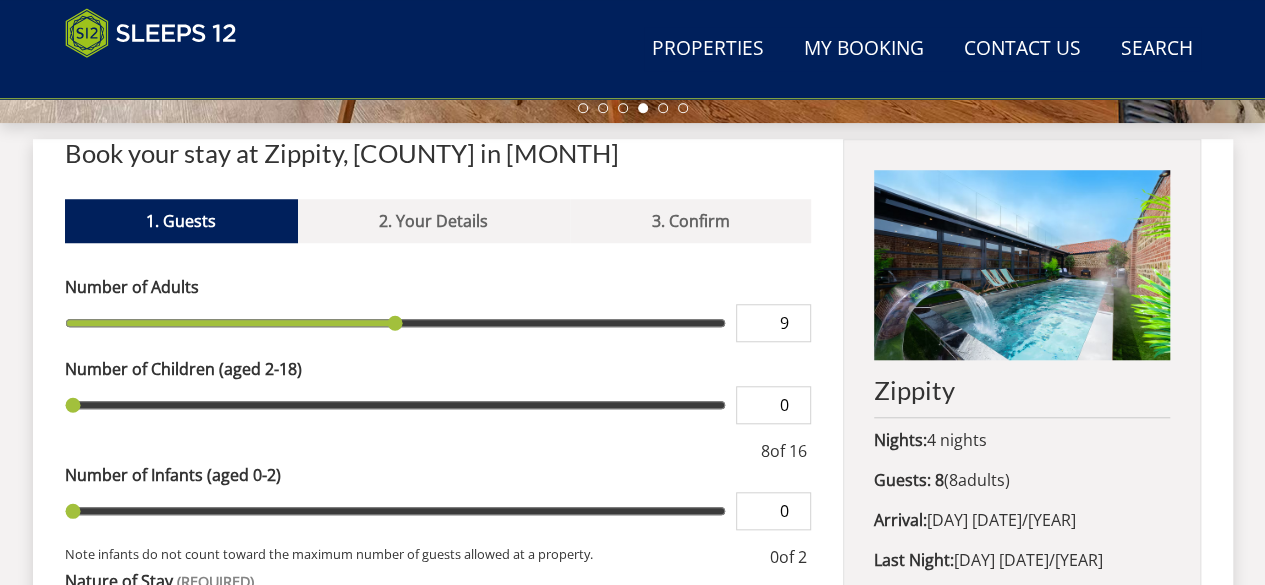 type on "9" 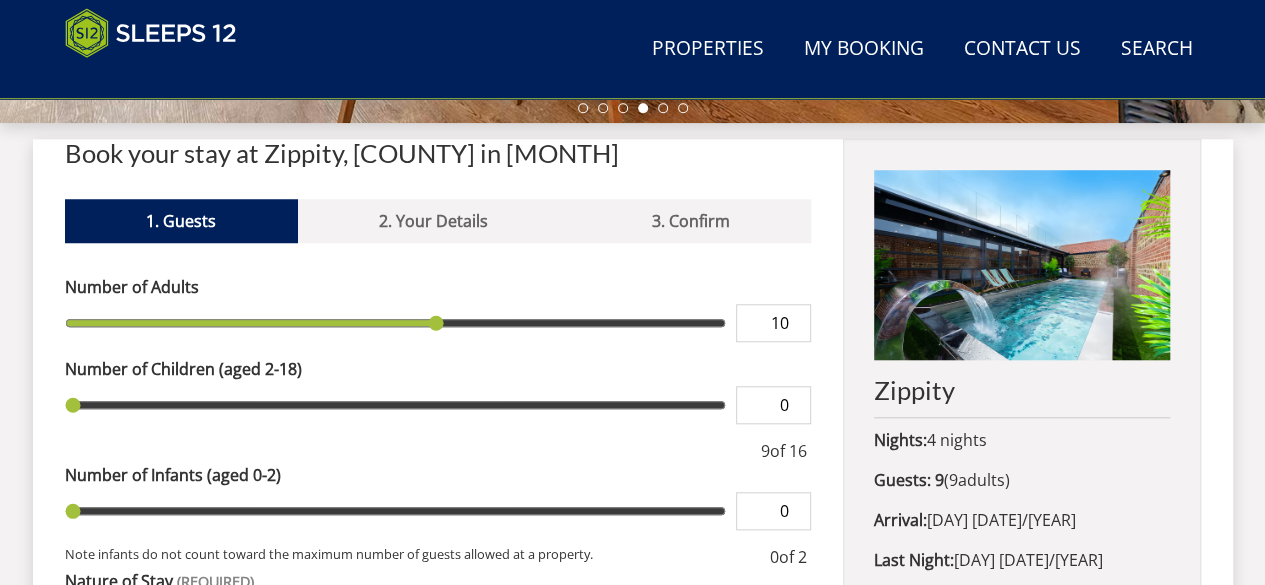 type on "10" 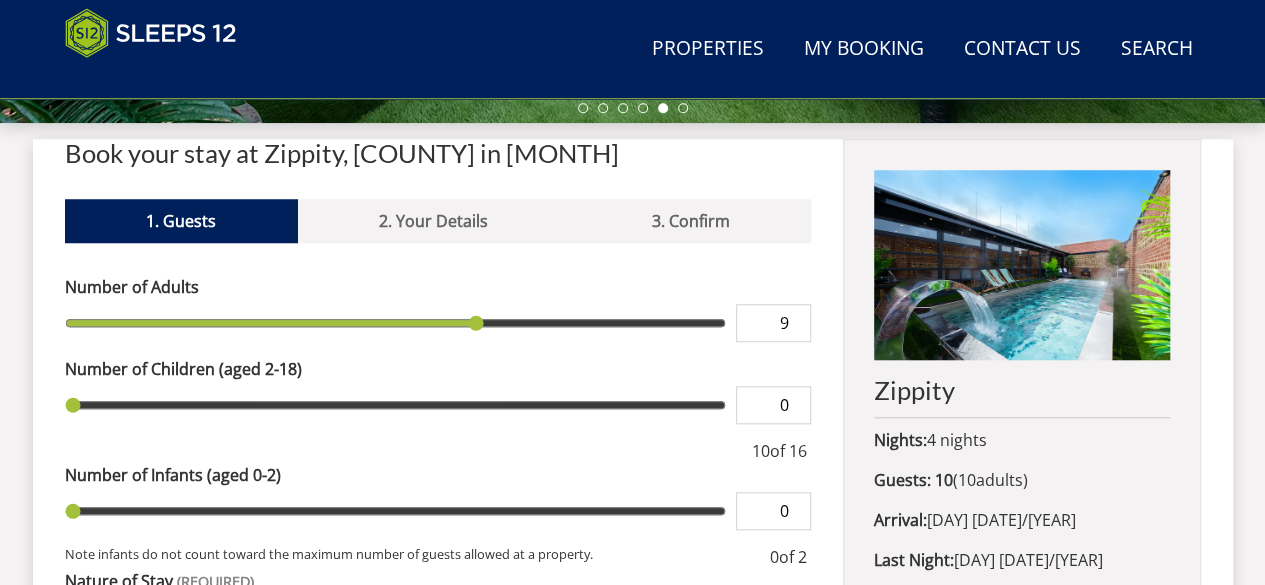 type on "9" 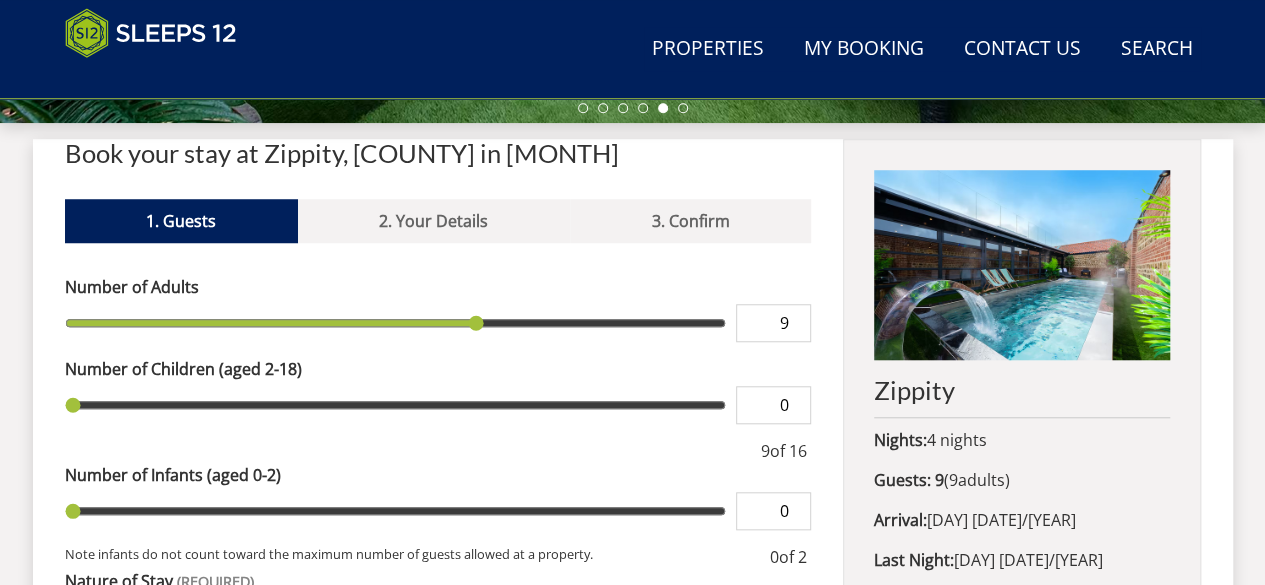 type on "9" 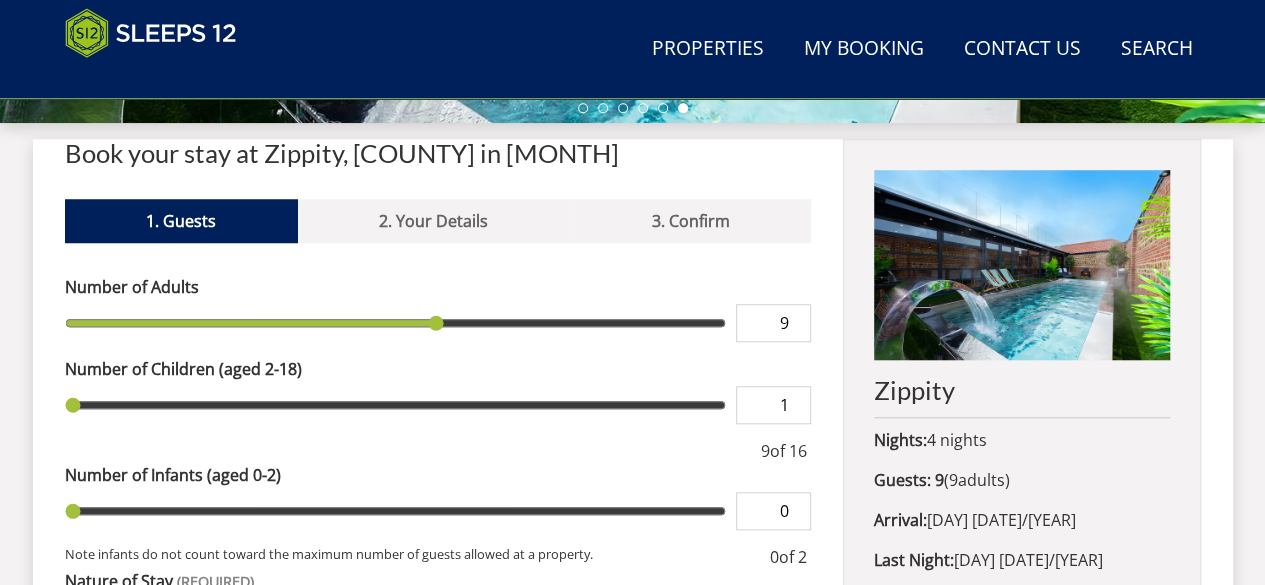 type on "1" 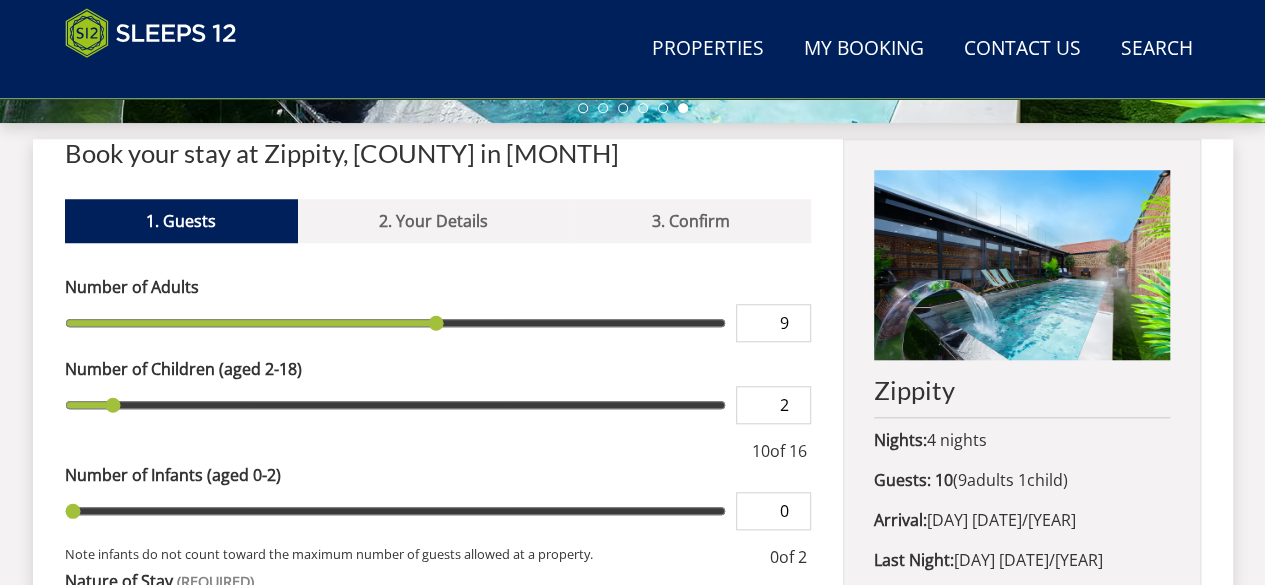 type on "2" 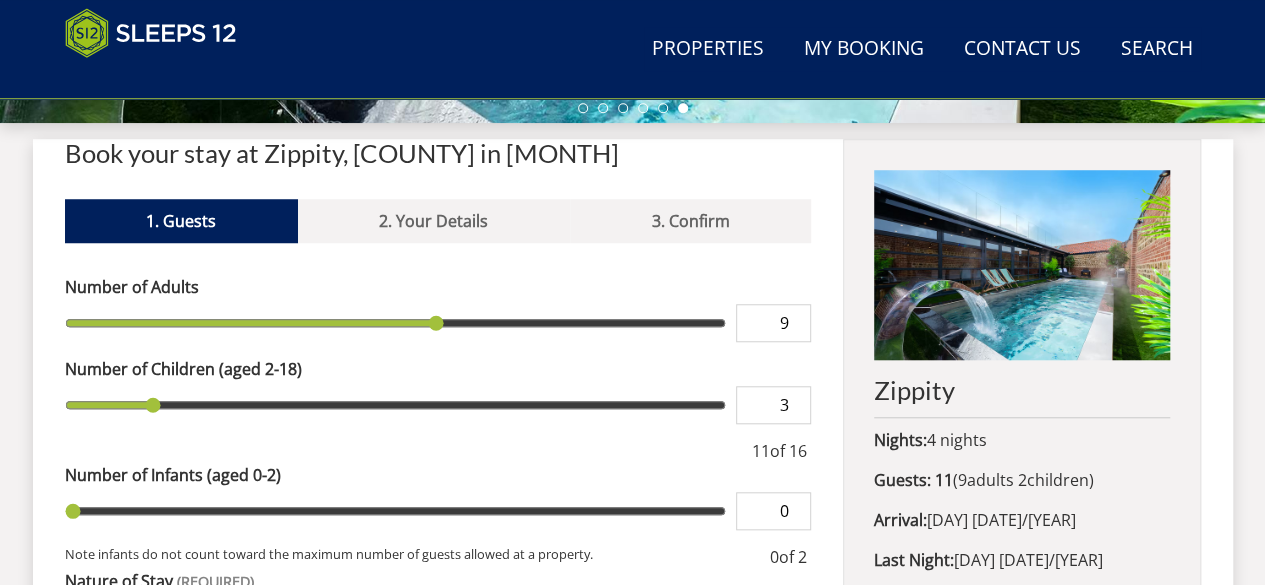 type on "3" 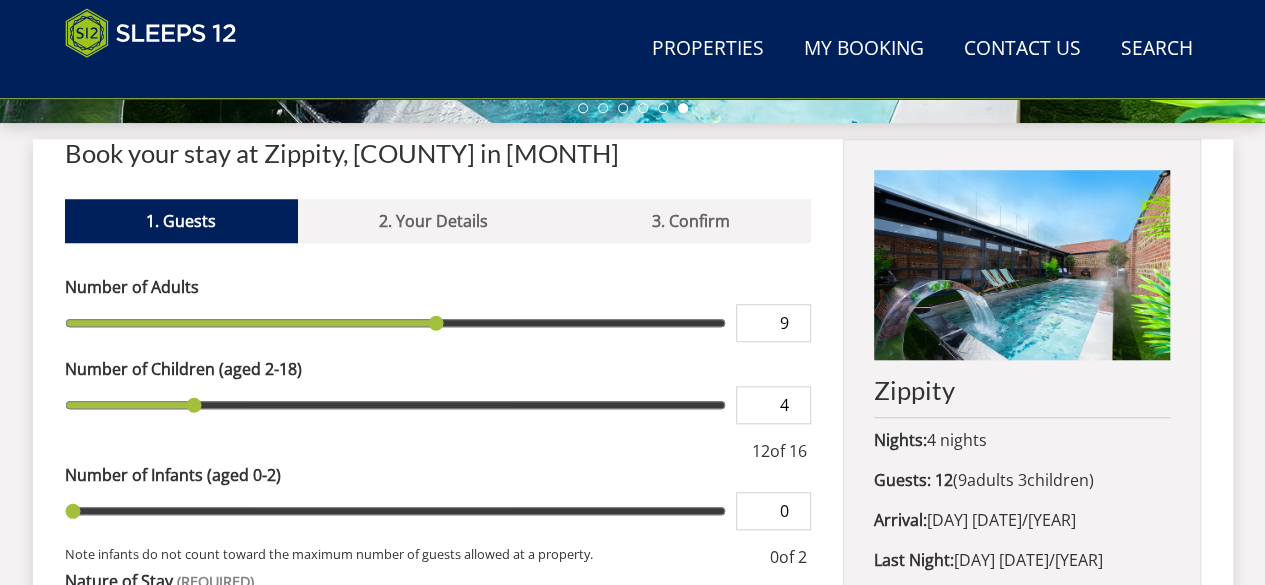 type on "4" 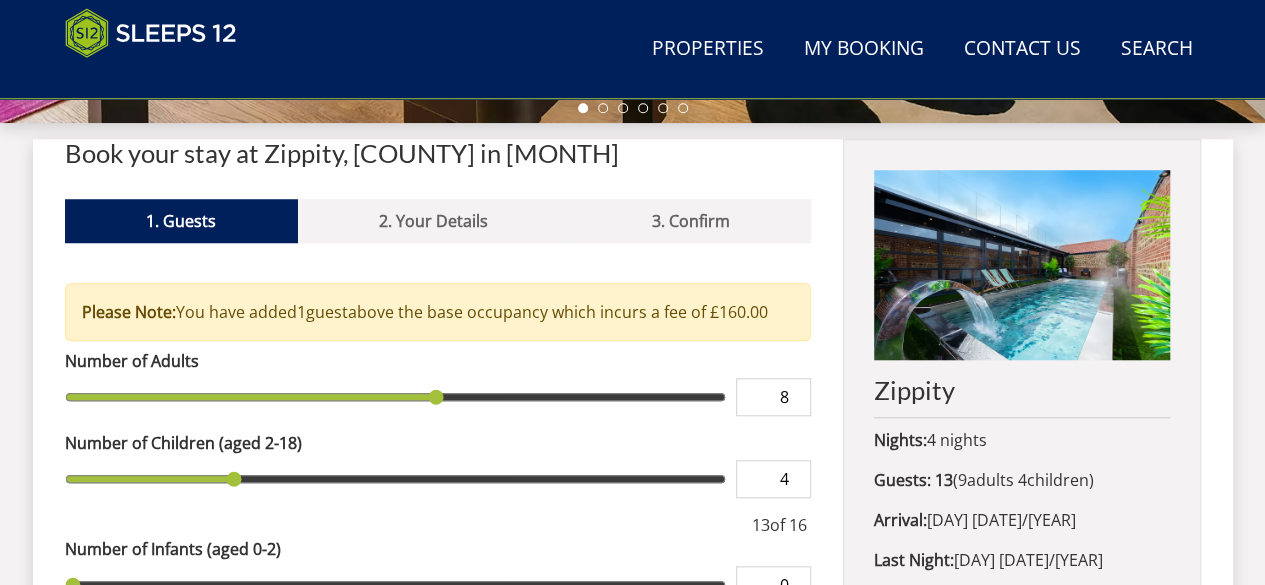 type on "8" 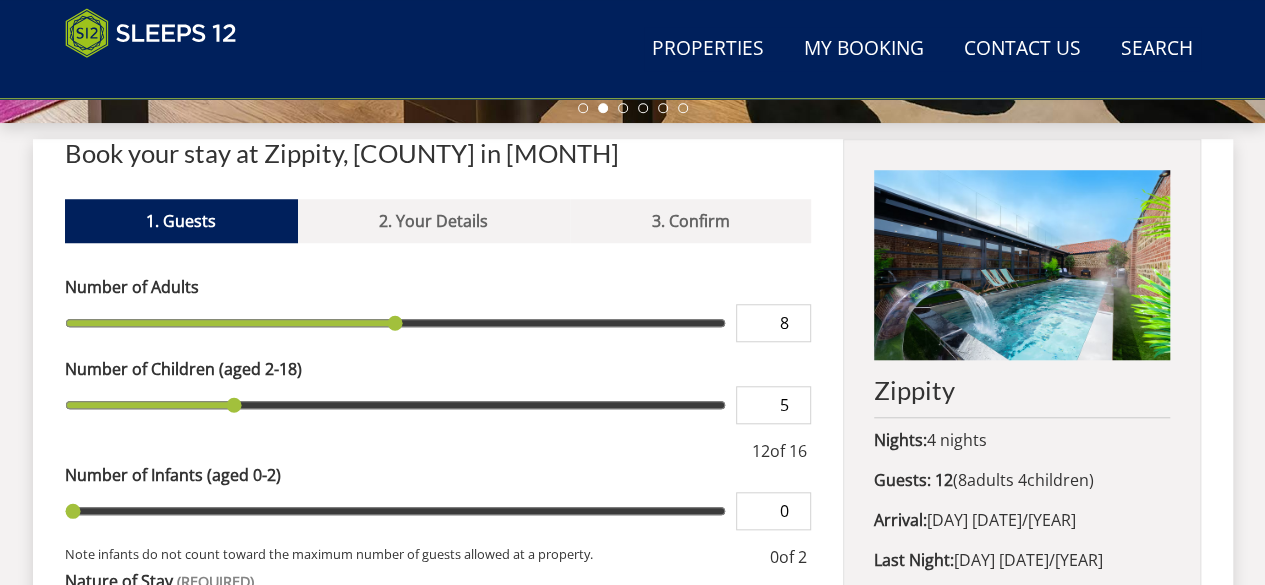 type on "5" 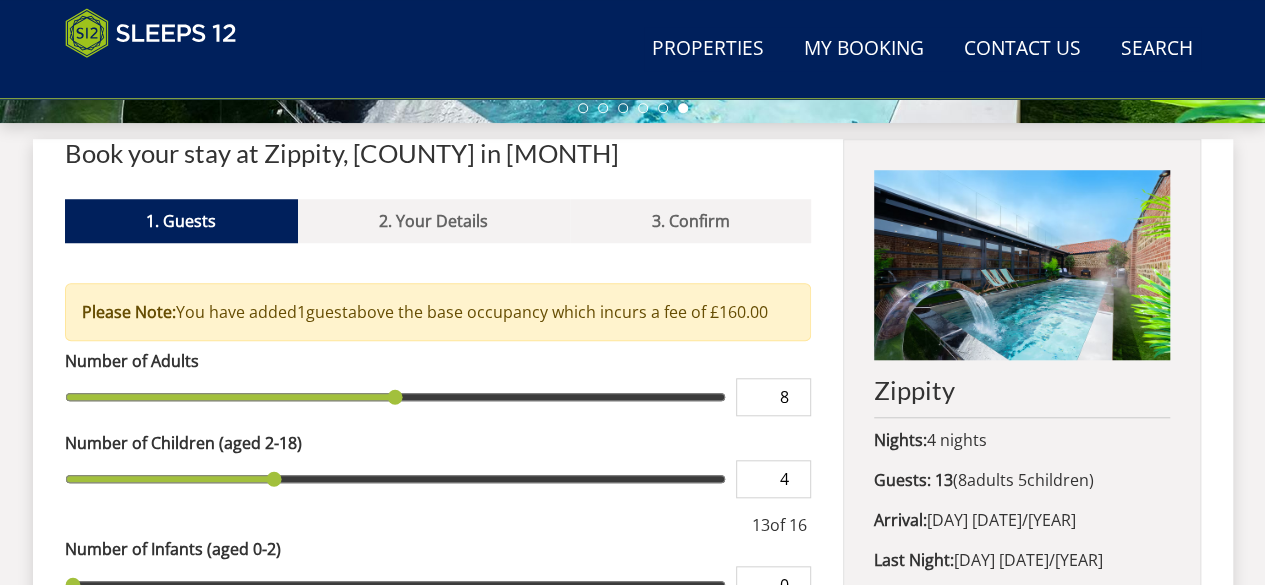 type on "4" 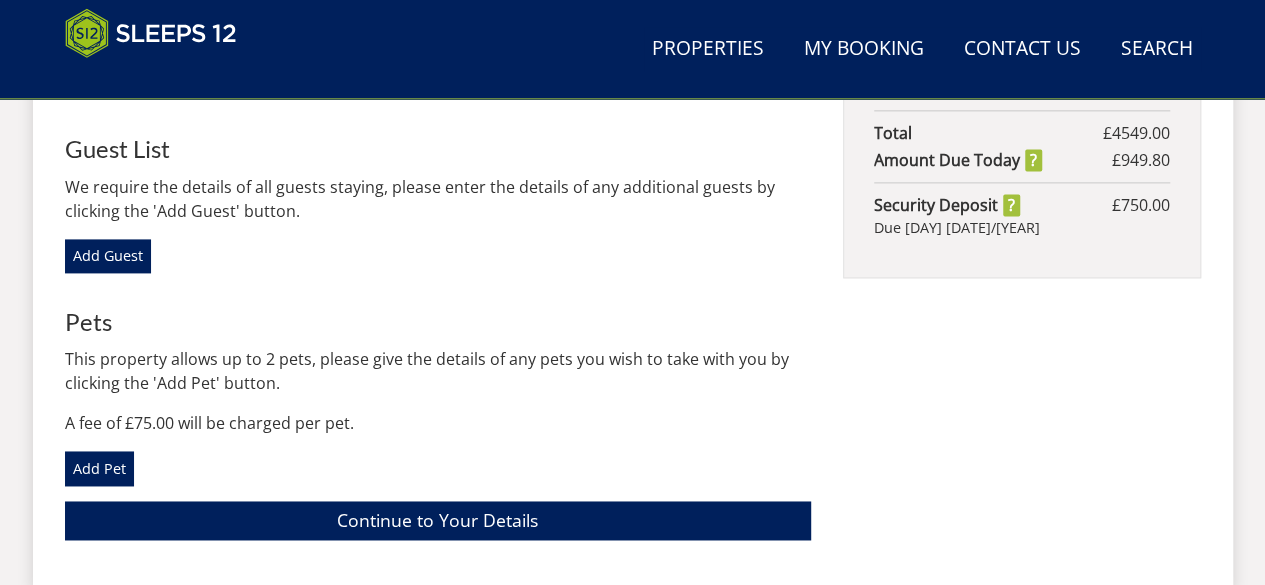 scroll, scrollTop: 1314, scrollLeft: 0, axis: vertical 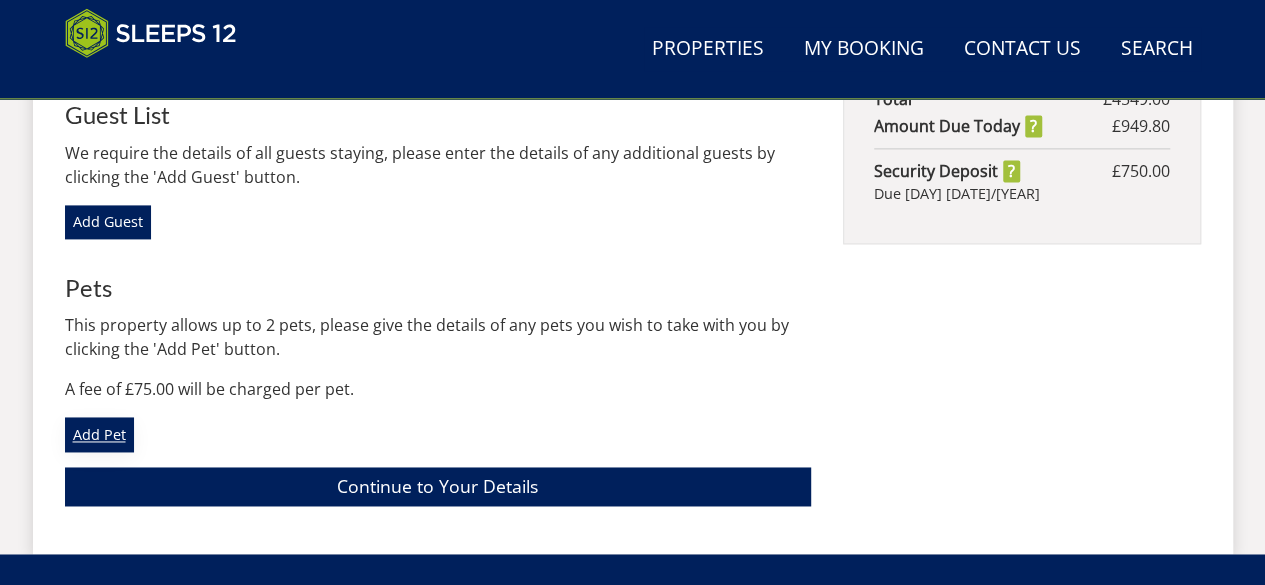 click on "Add Pet" at bounding box center [99, 434] 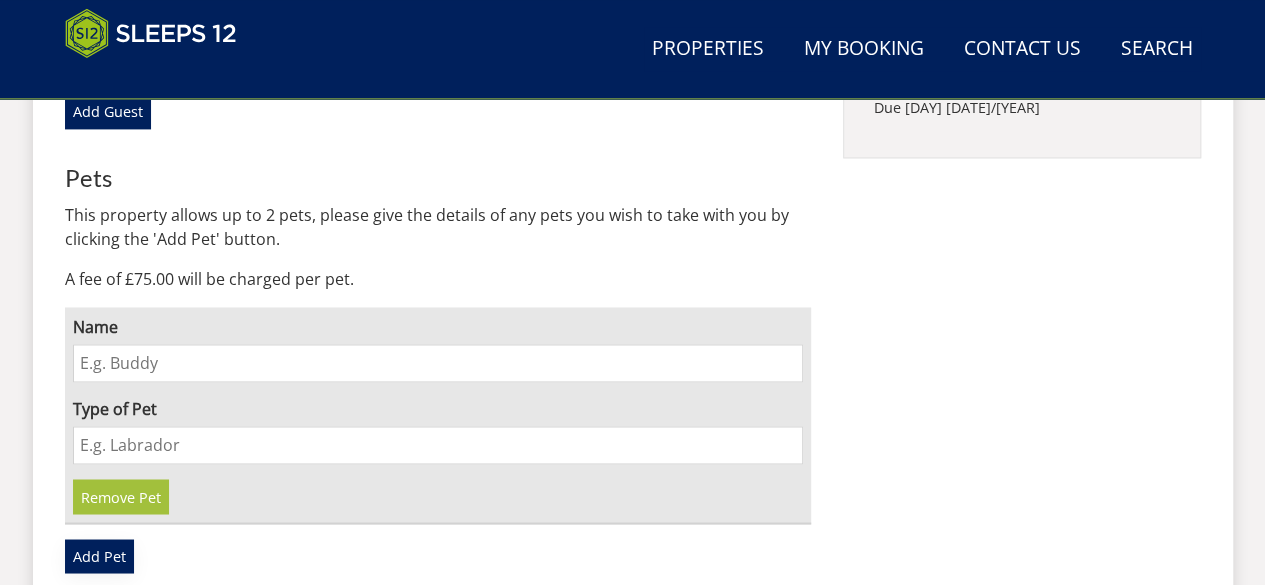 scroll, scrollTop: 1446, scrollLeft: 0, axis: vertical 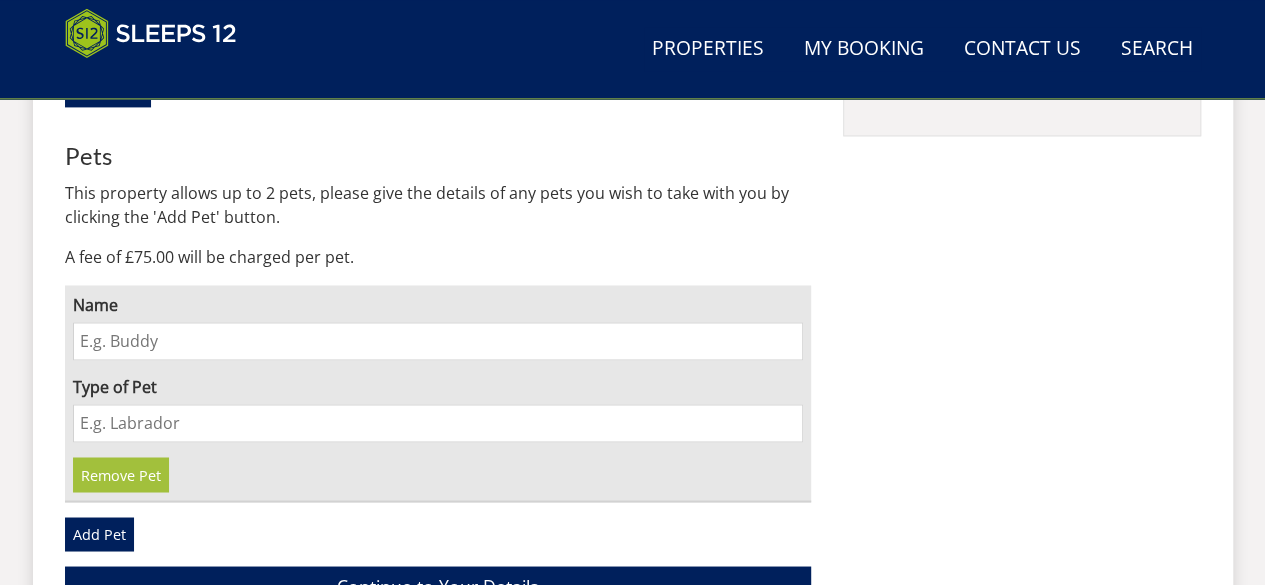 click on "Name" at bounding box center [438, 341] 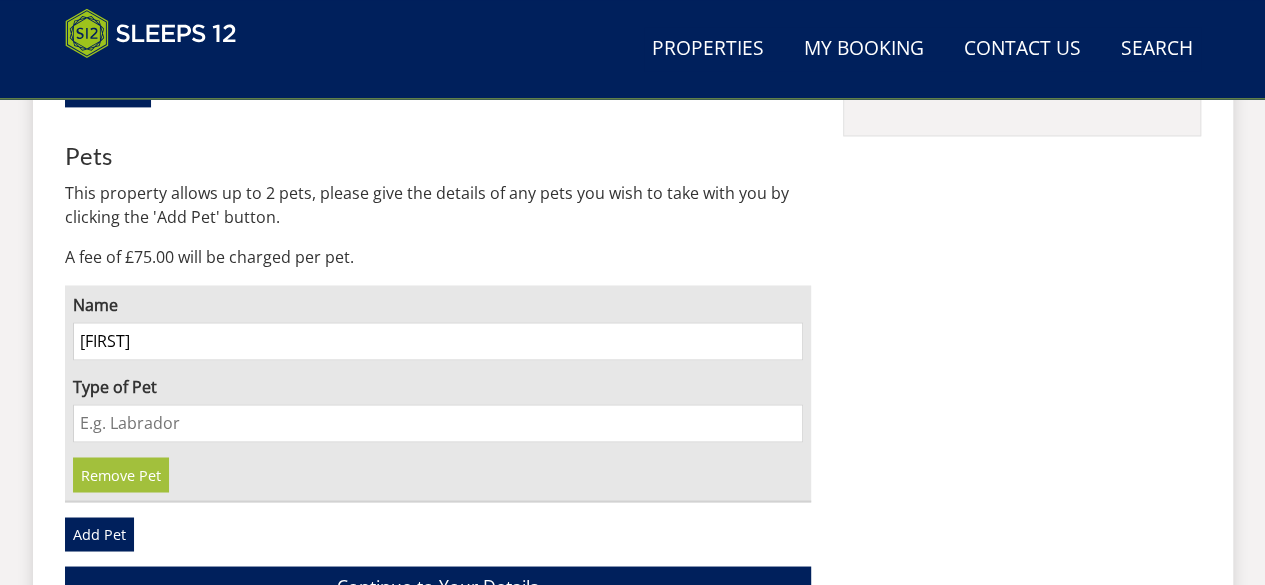 type on "[FIRST]" 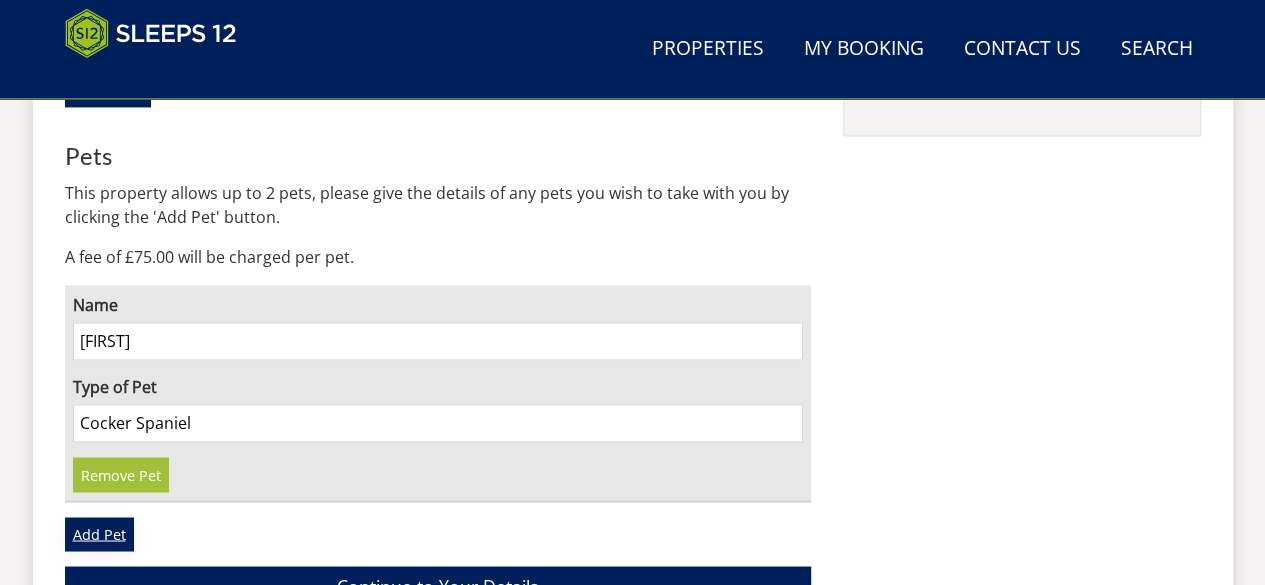 type on "Cocker Spaniel" 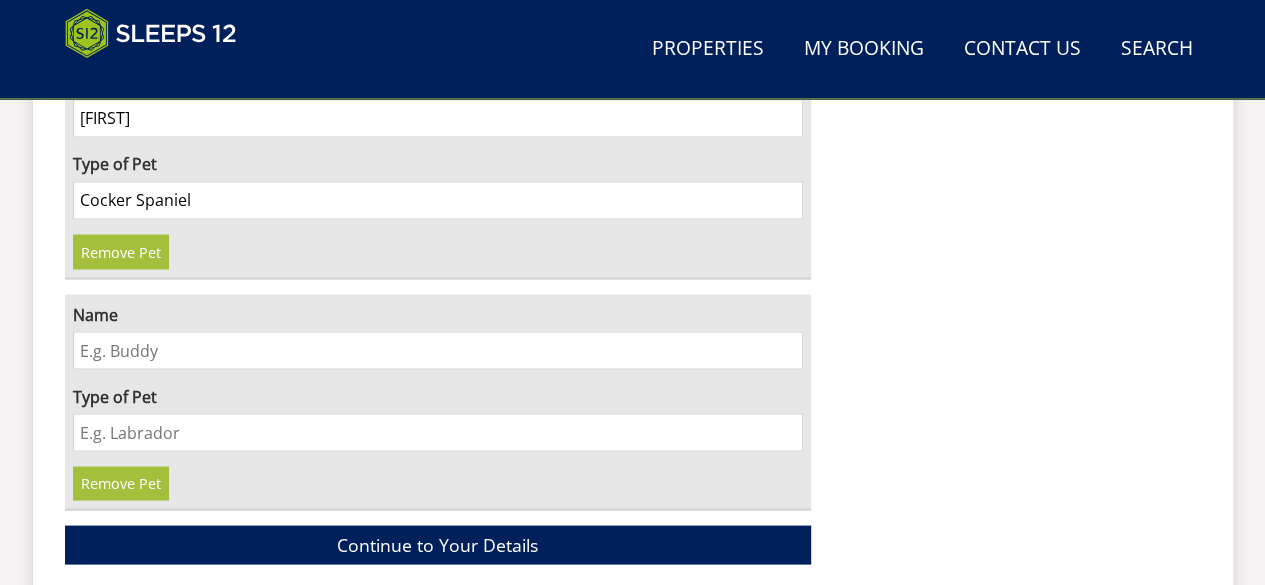 scroll, scrollTop: 1672, scrollLeft: 0, axis: vertical 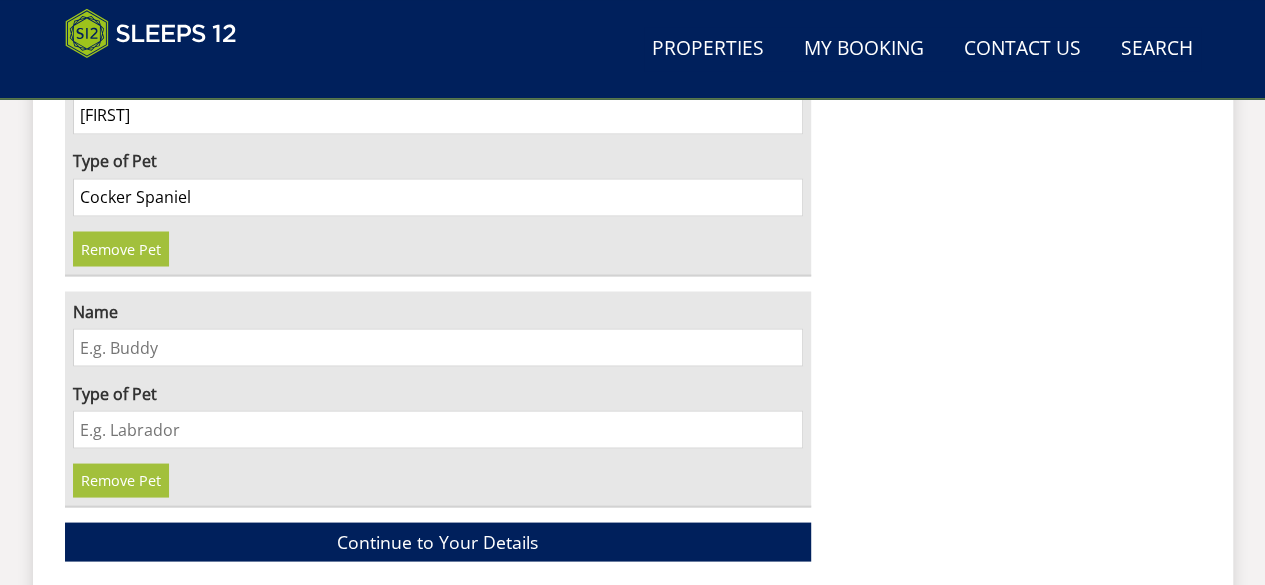 click on "Name" at bounding box center [438, 347] 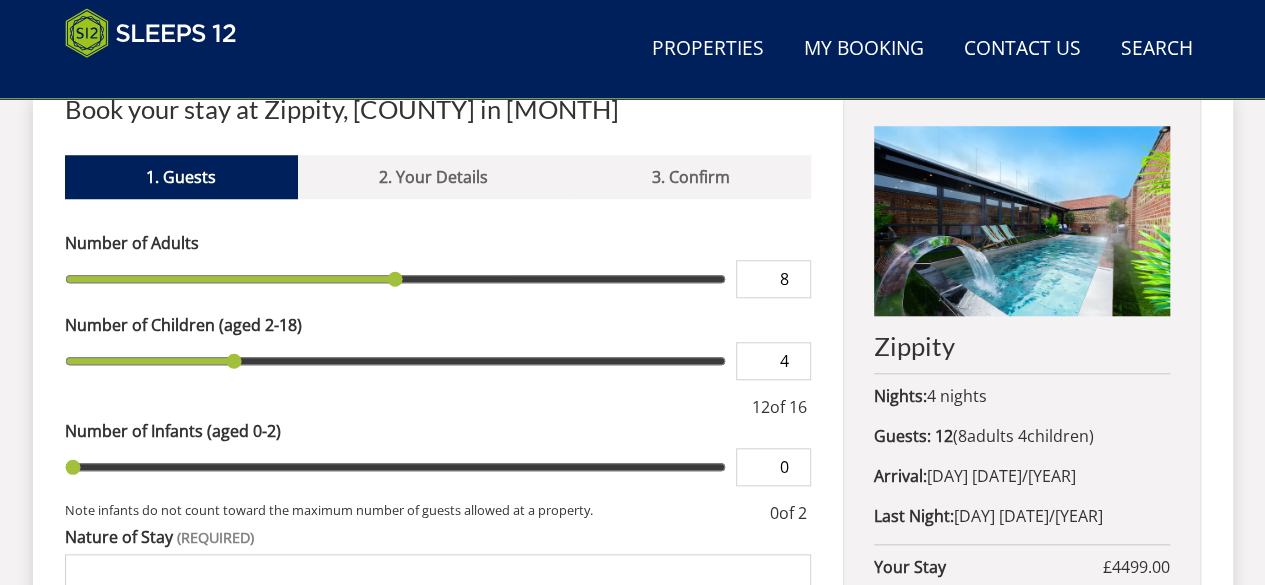 scroll, scrollTop: 750, scrollLeft: 0, axis: vertical 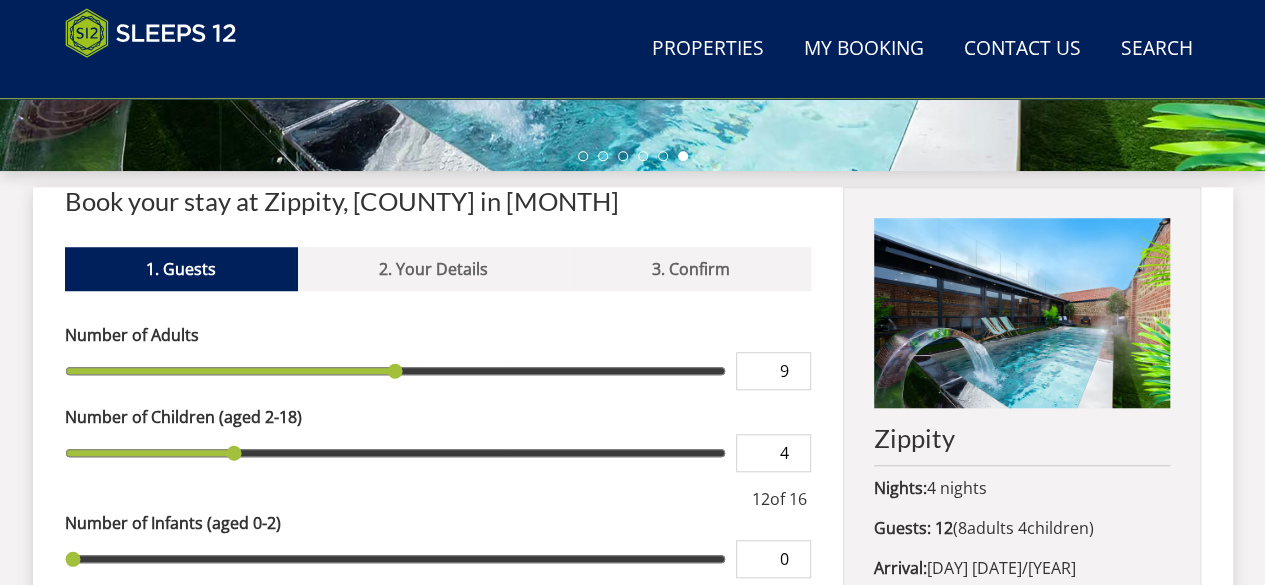 type on "9" 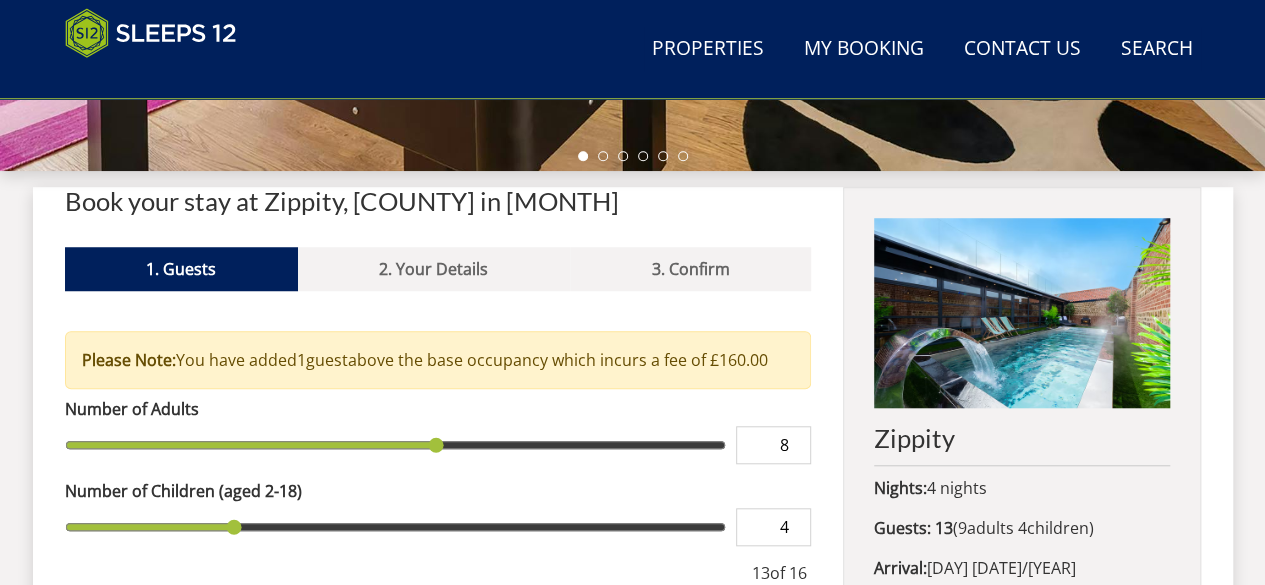 type on "8" 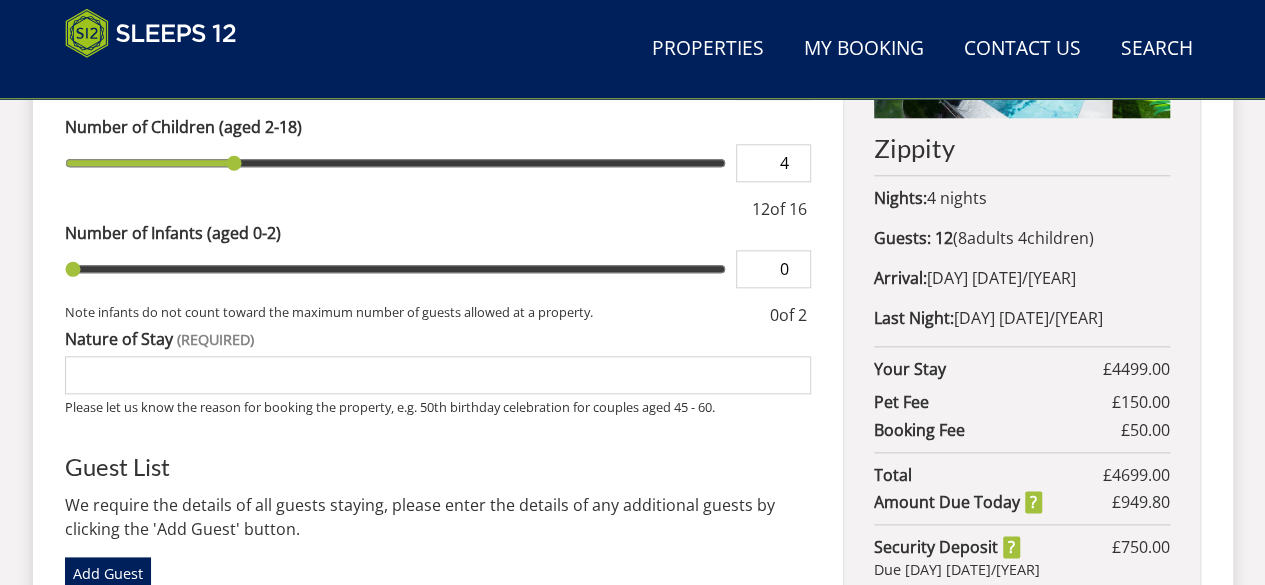 scroll, scrollTop: 972, scrollLeft: 0, axis: vertical 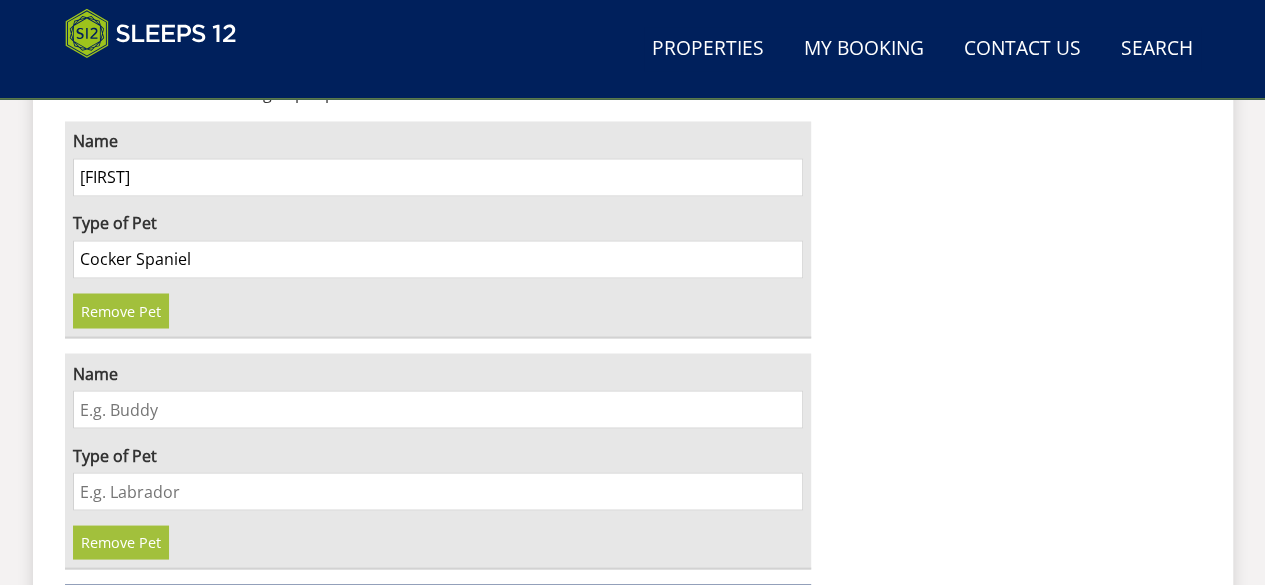 click on "Name" at bounding box center (438, 409) 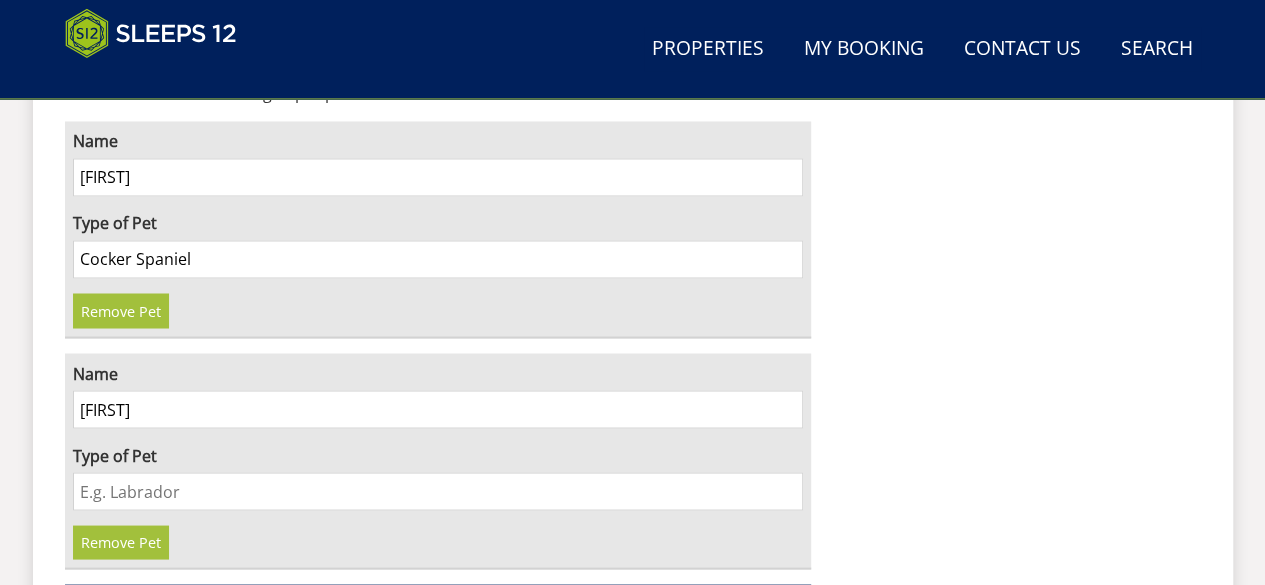 type on "[FIRST]" 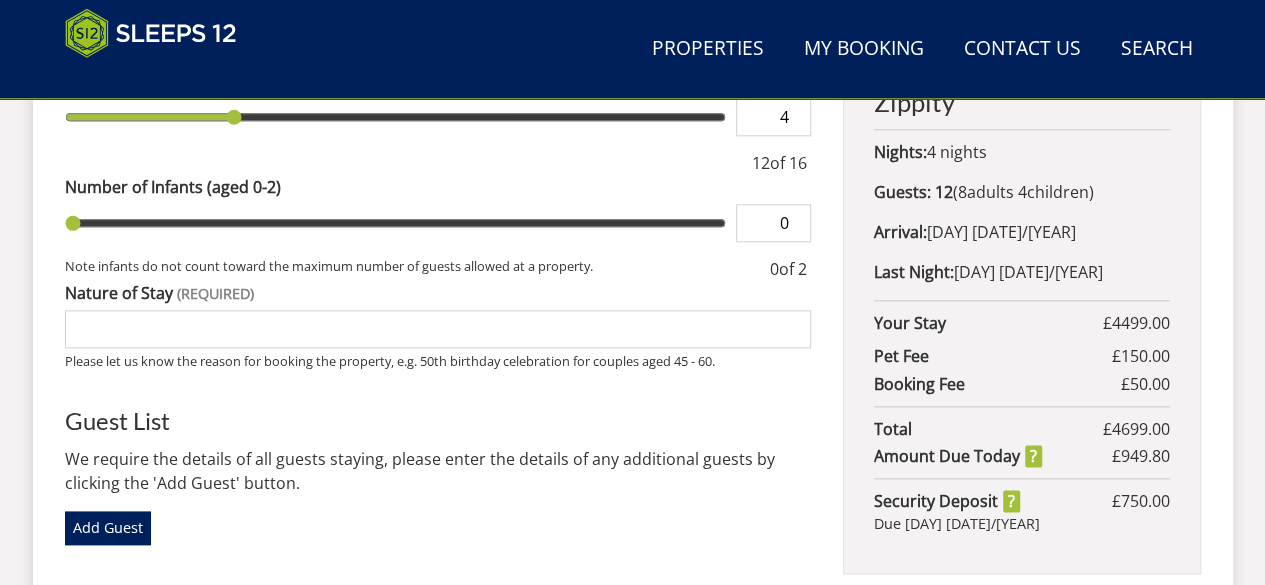 scroll, scrollTop: 1005, scrollLeft: 0, axis: vertical 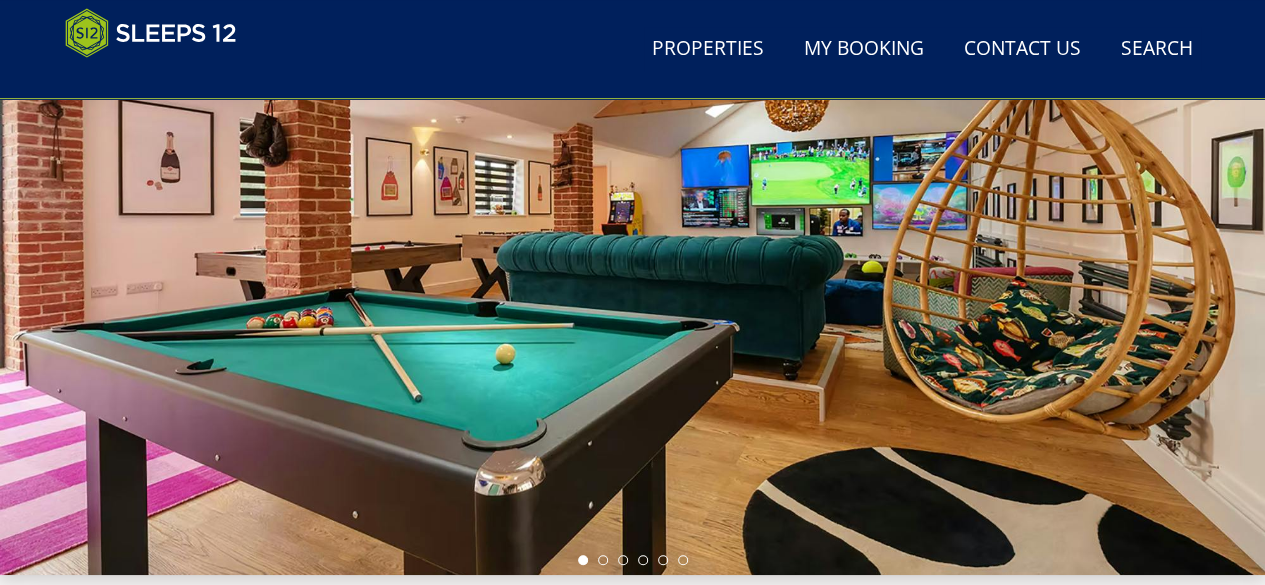 drag, startPoint x: 1231, startPoint y: 56, endPoint x: 1250, endPoint y: 194, distance: 139.30183 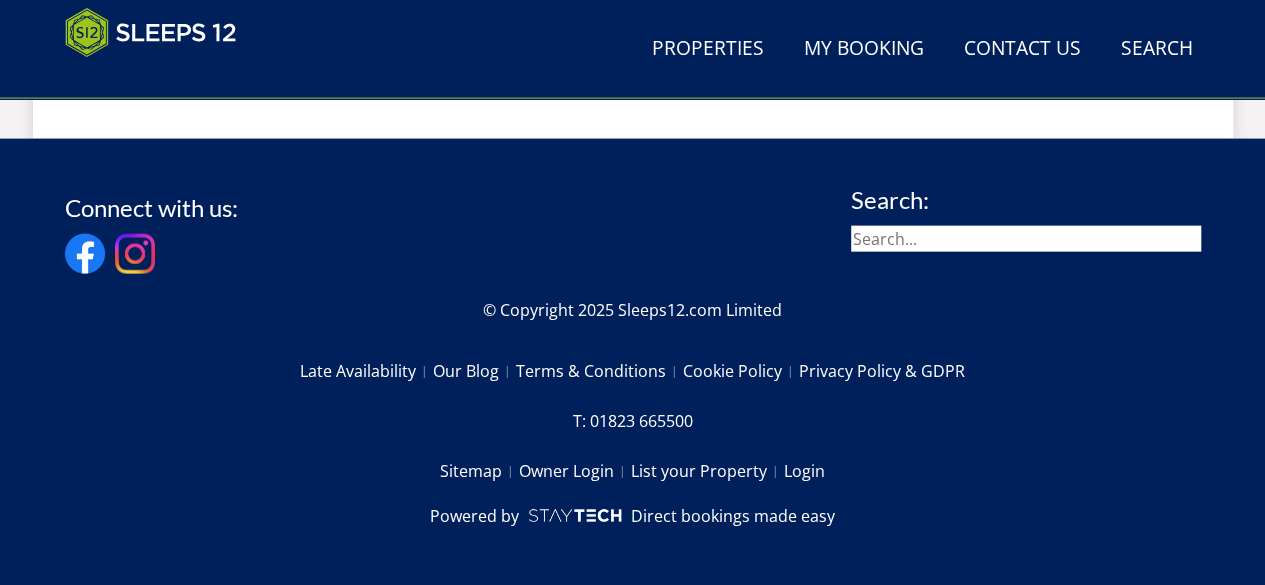 scroll, scrollTop: 0, scrollLeft: 0, axis: both 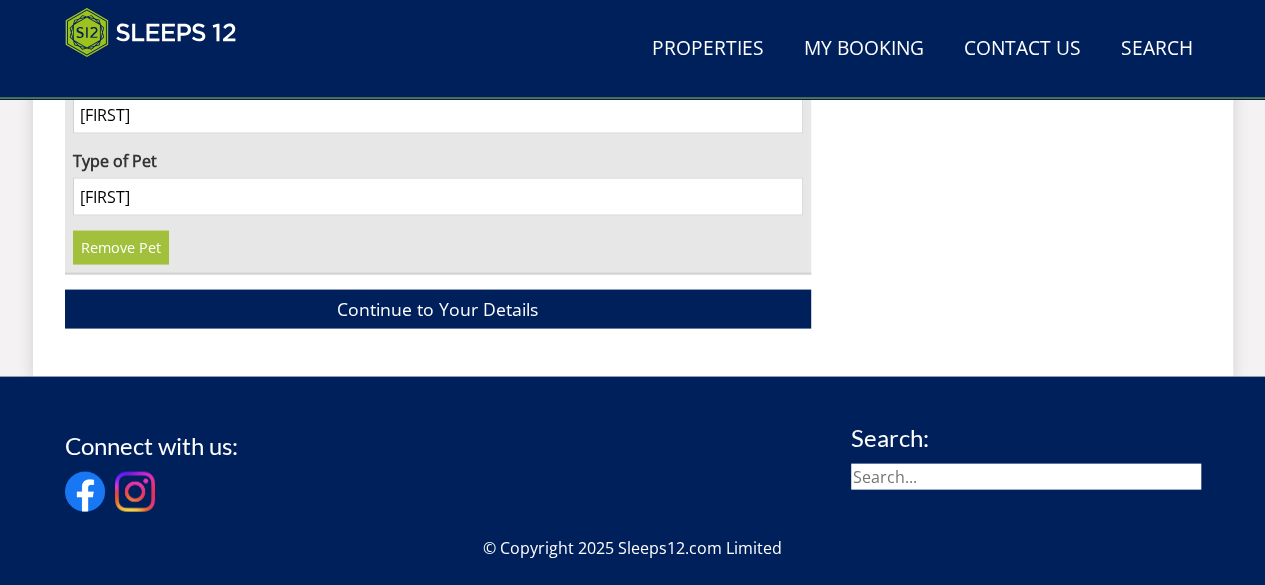 click on "[FIRST]" at bounding box center [438, 197] 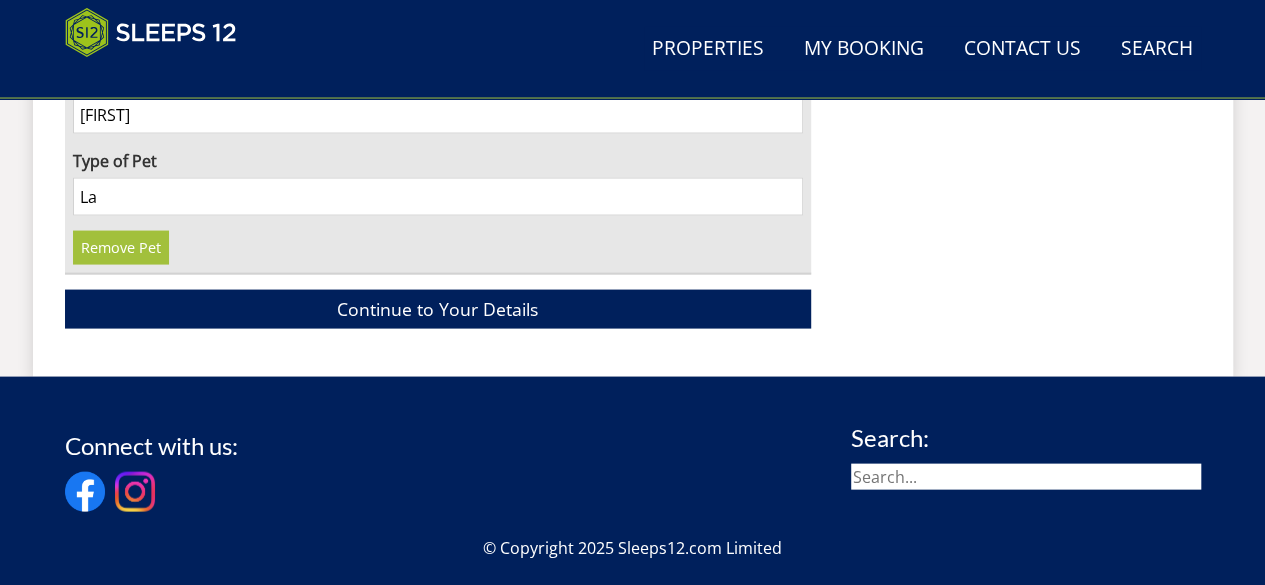 type on "L" 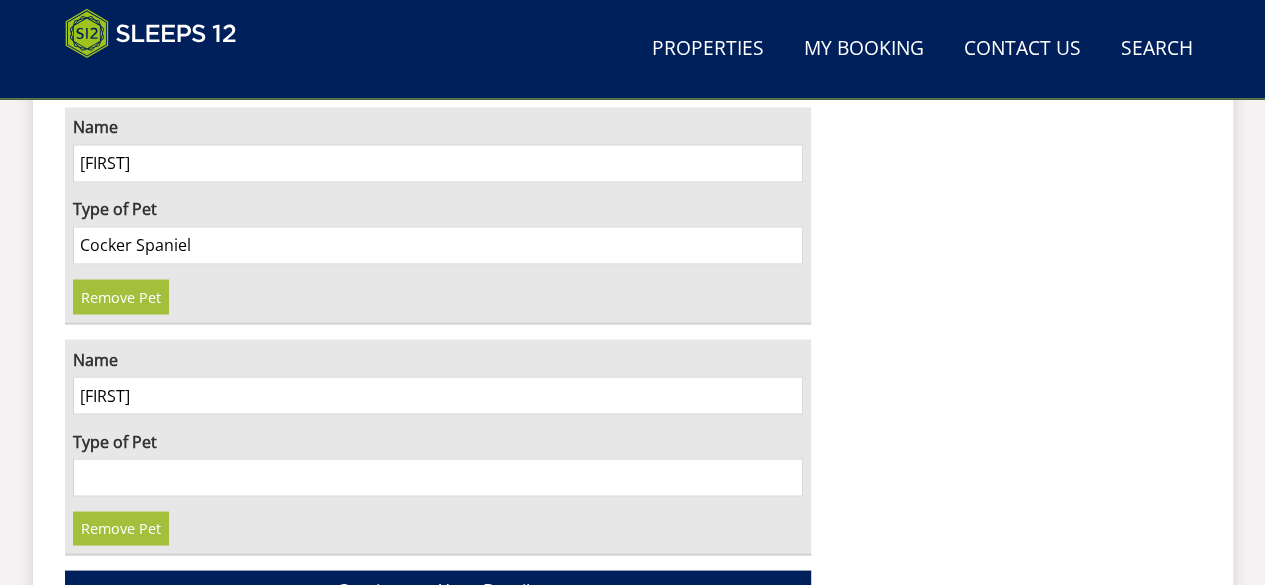 scroll, scrollTop: 1618, scrollLeft: 0, axis: vertical 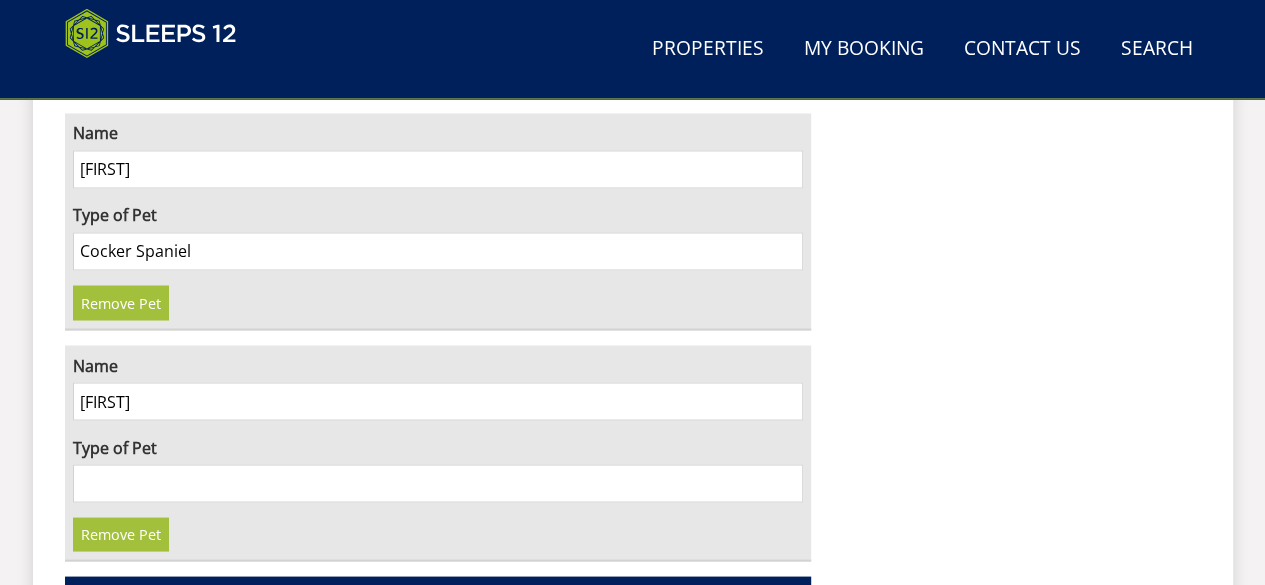 type 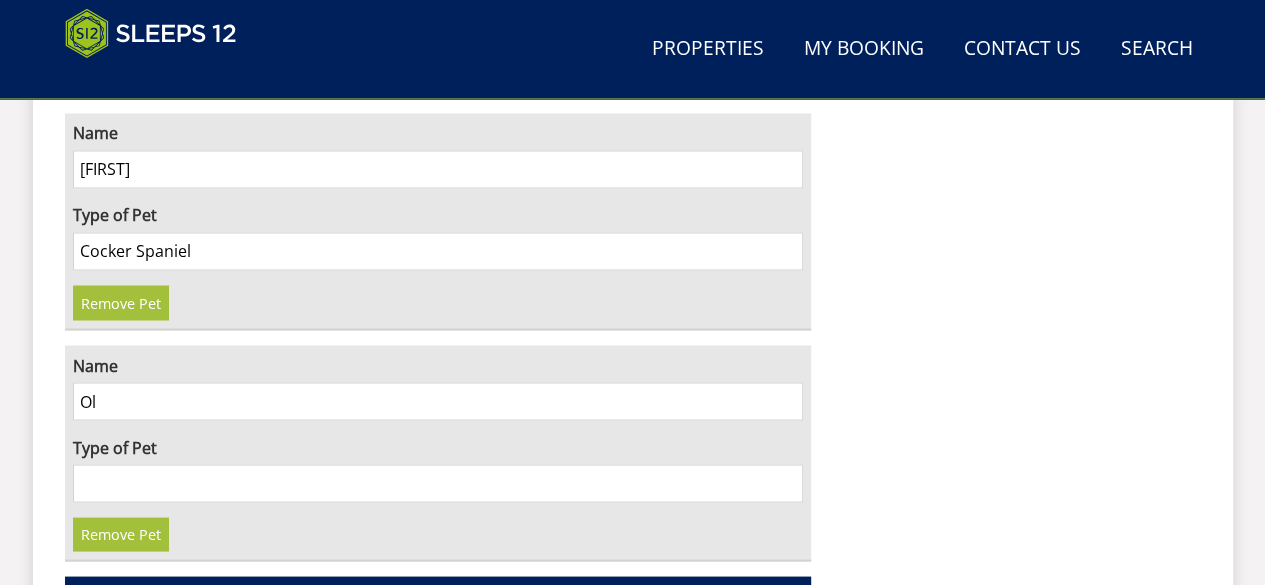 type on "O" 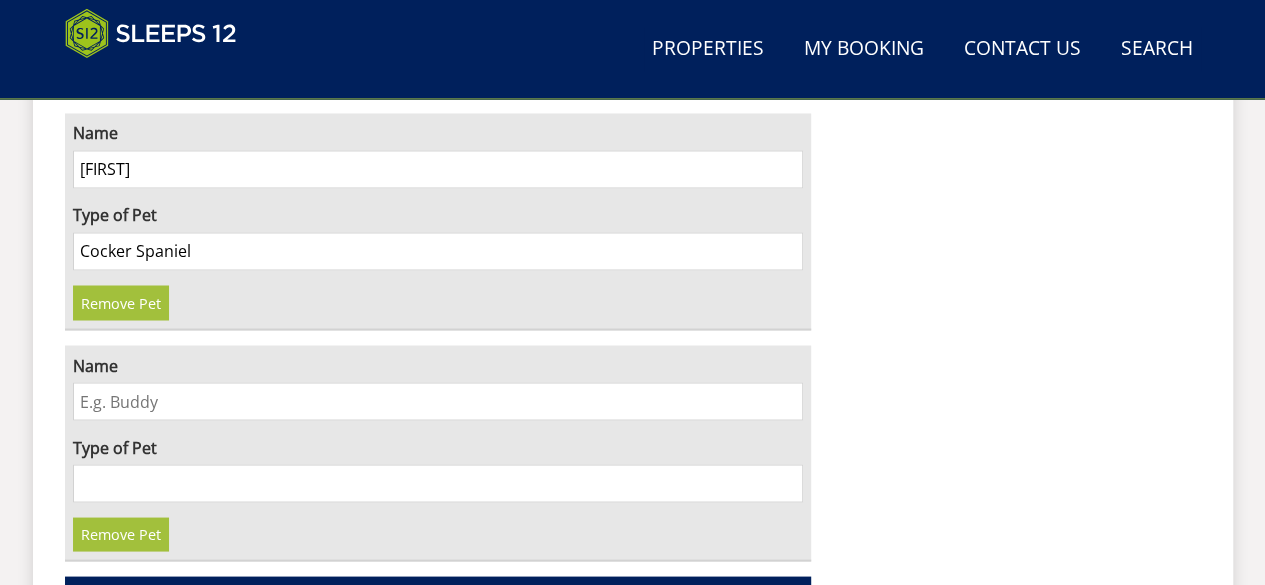 type 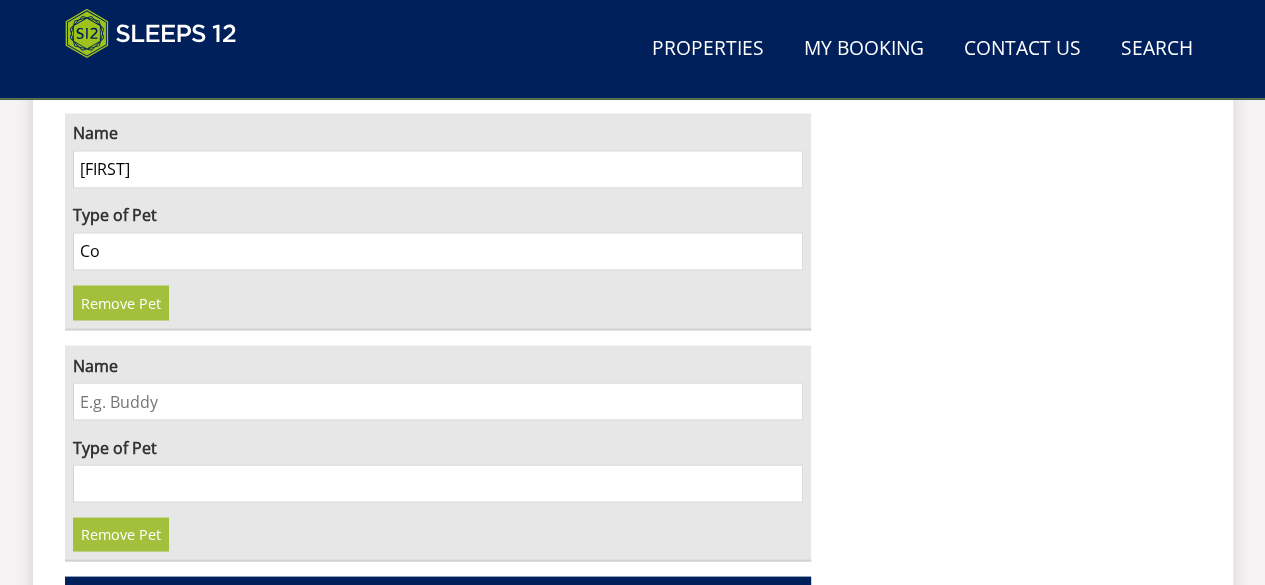 type on "C" 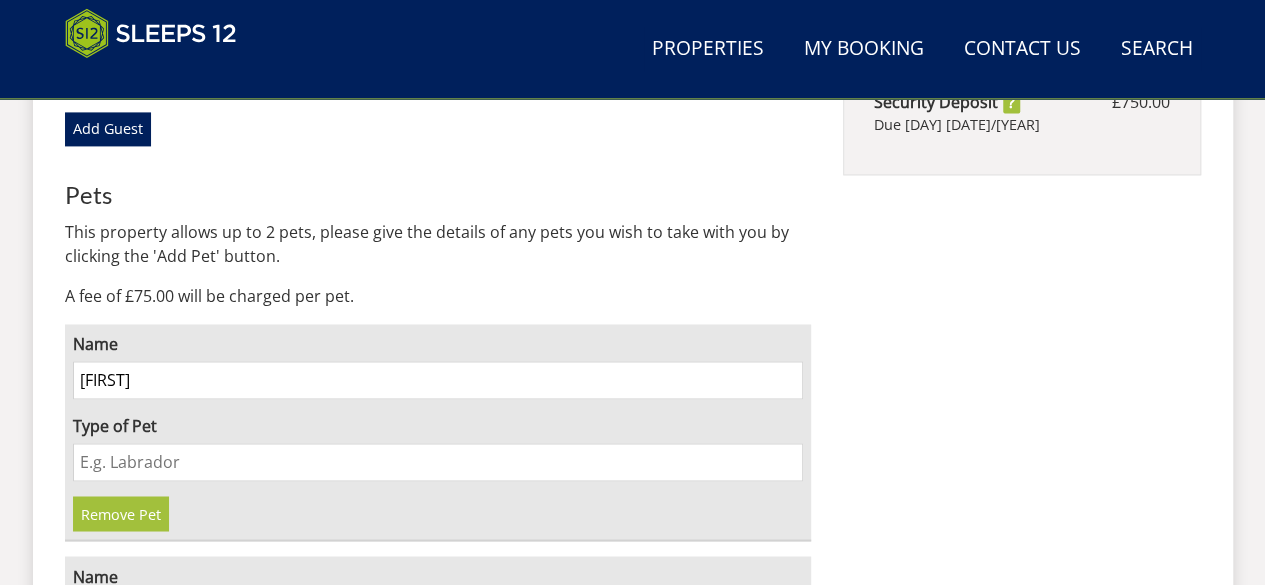 scroll, scrollTop: 1390, scrollLeft: 0, axis: vertical 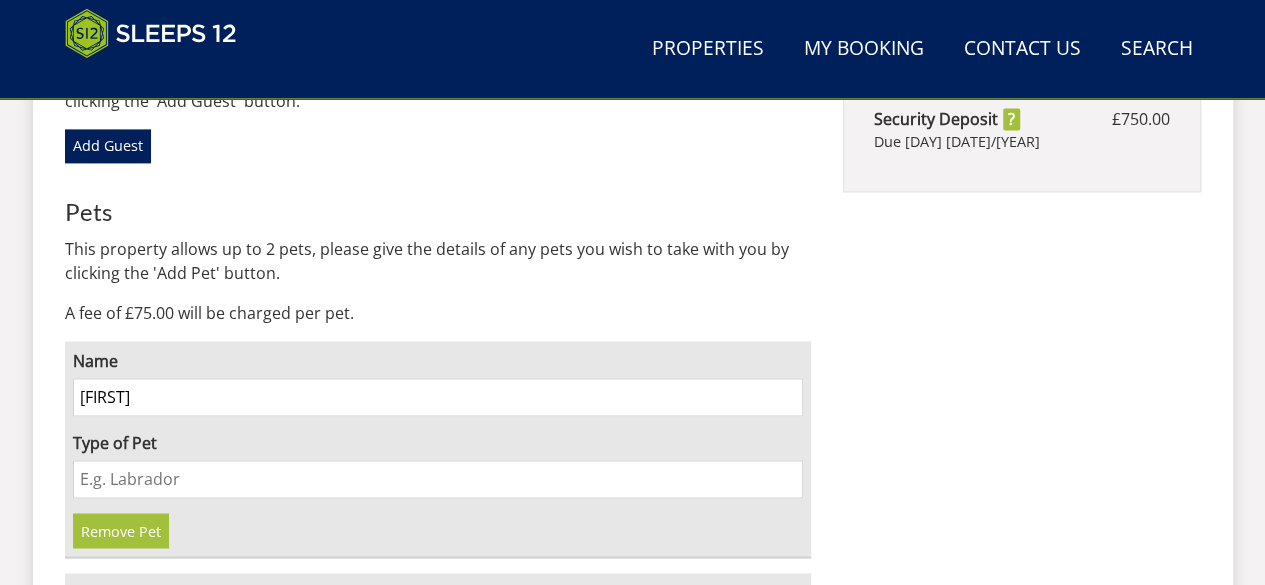 type 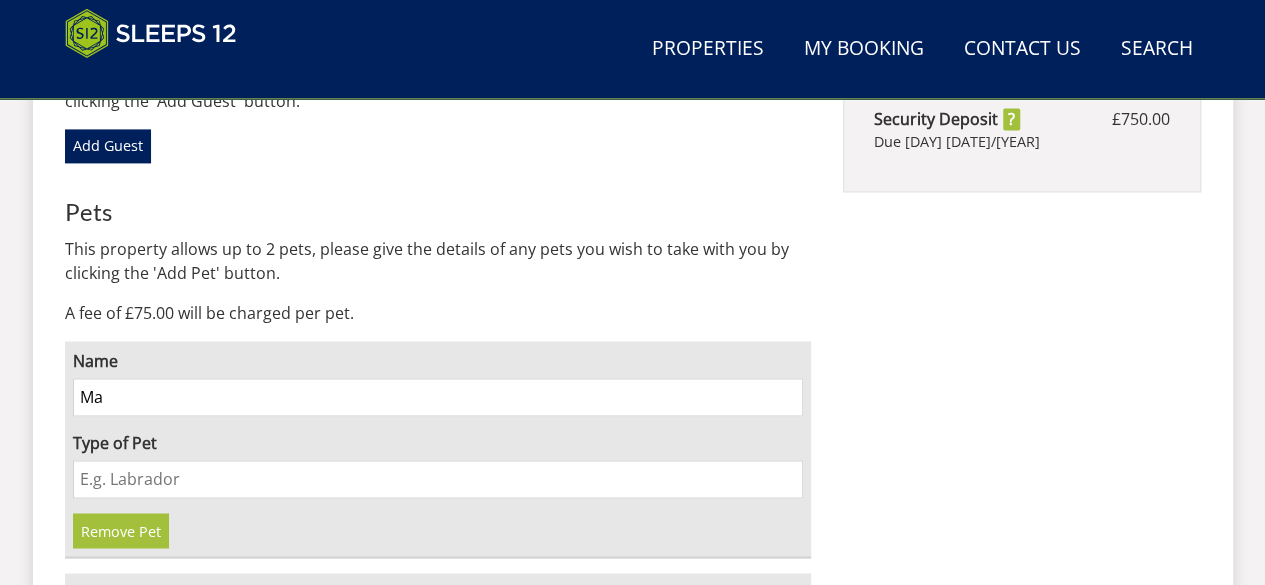 type on "M" 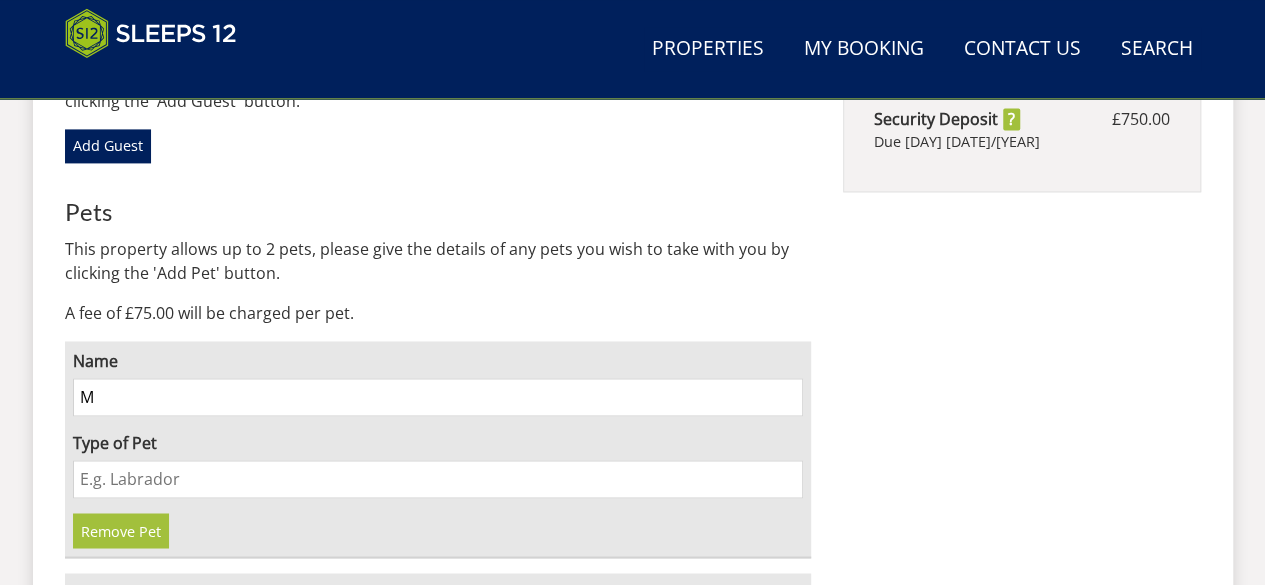 type 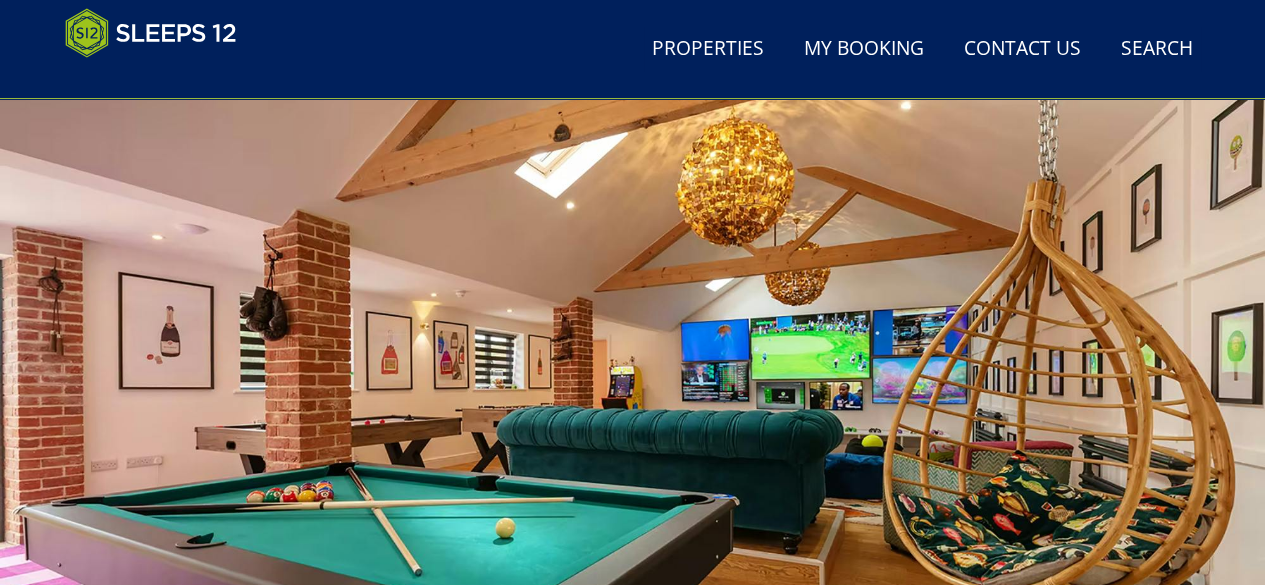 scroll, scrollTop: 0, scrollLeft: 0, axis: both 